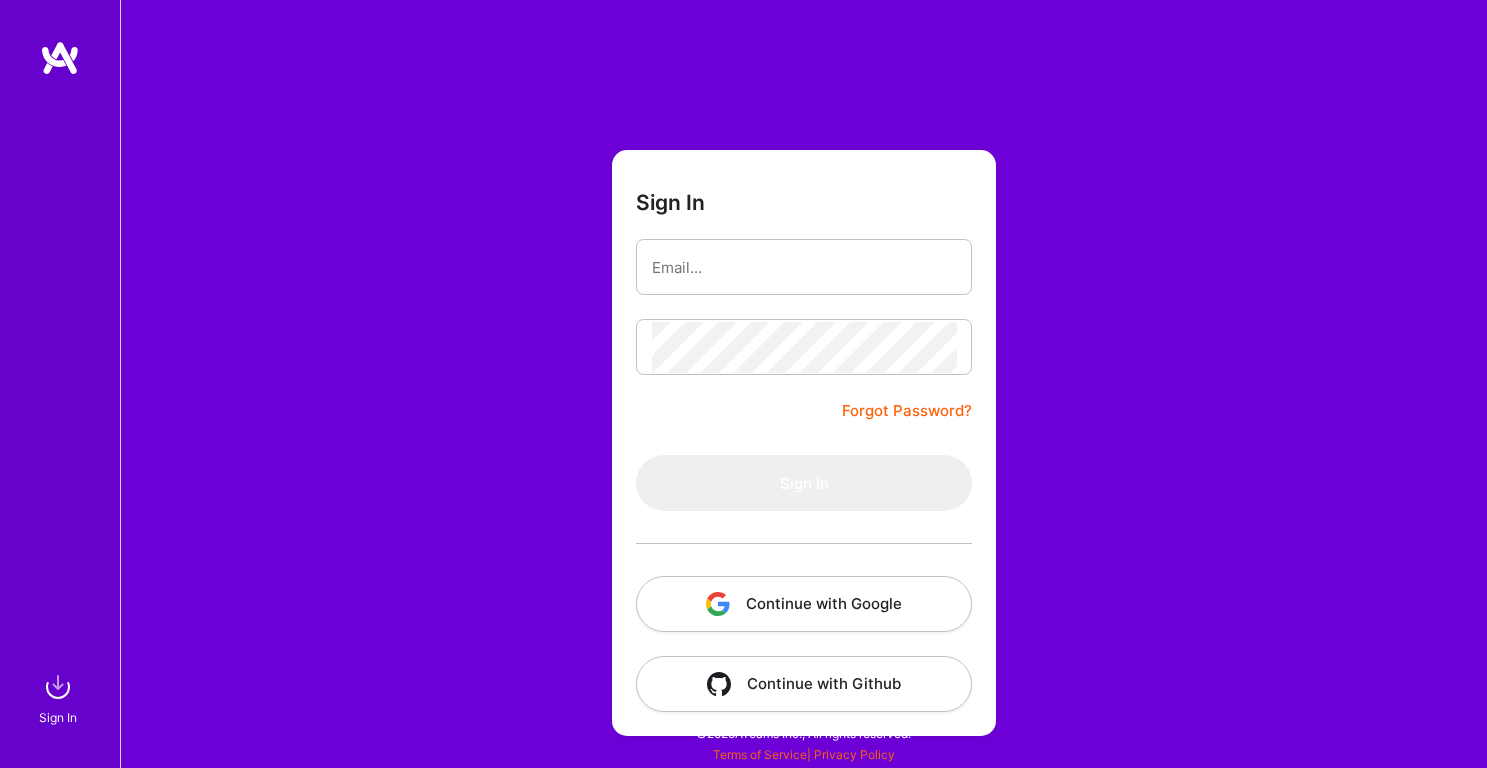 scroll, scrollTop: 0, scrollLeft: 0, axis: both 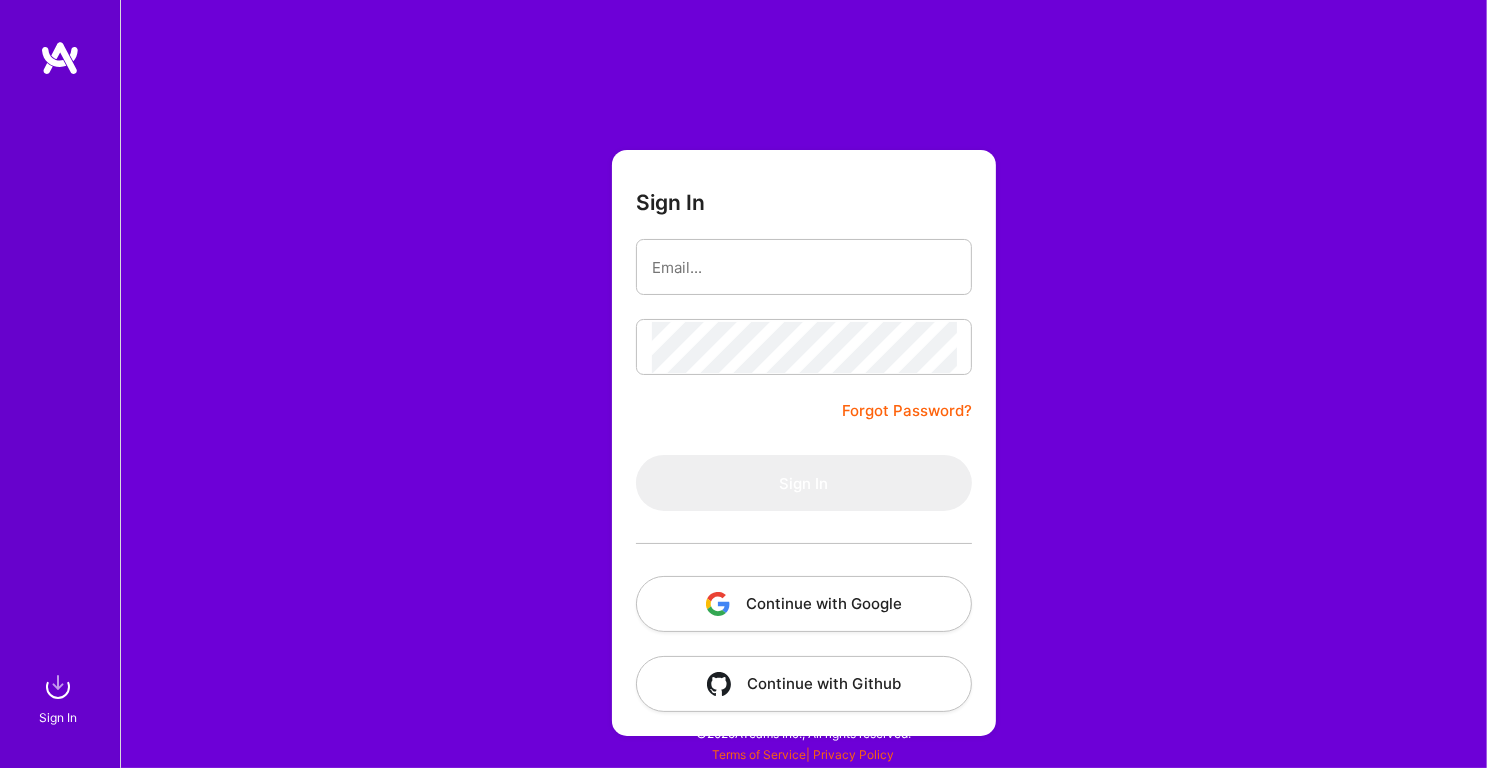 type on "mohansinghjaipur@gmail.com" 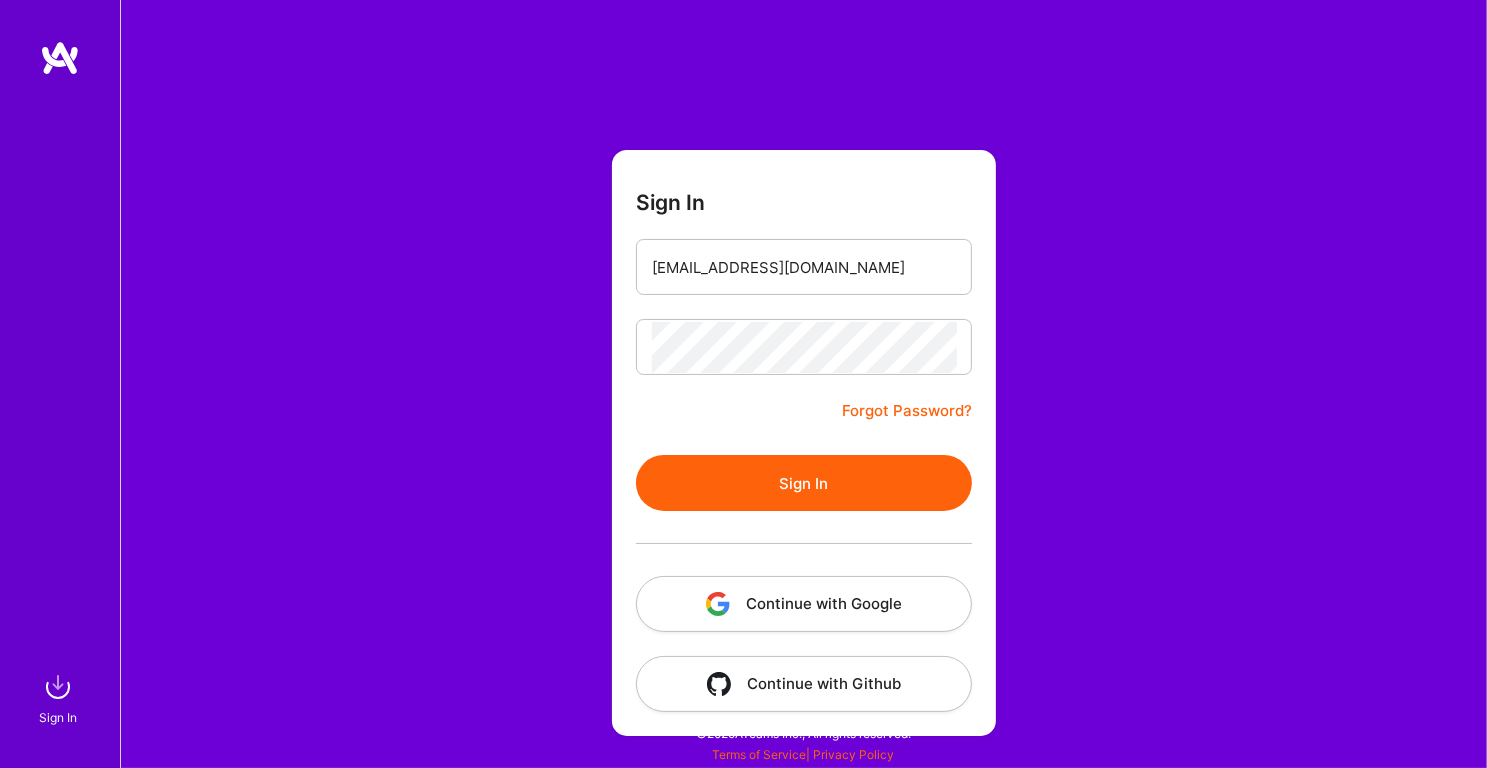 click on "Sign In" at bounding box center [804, 483] 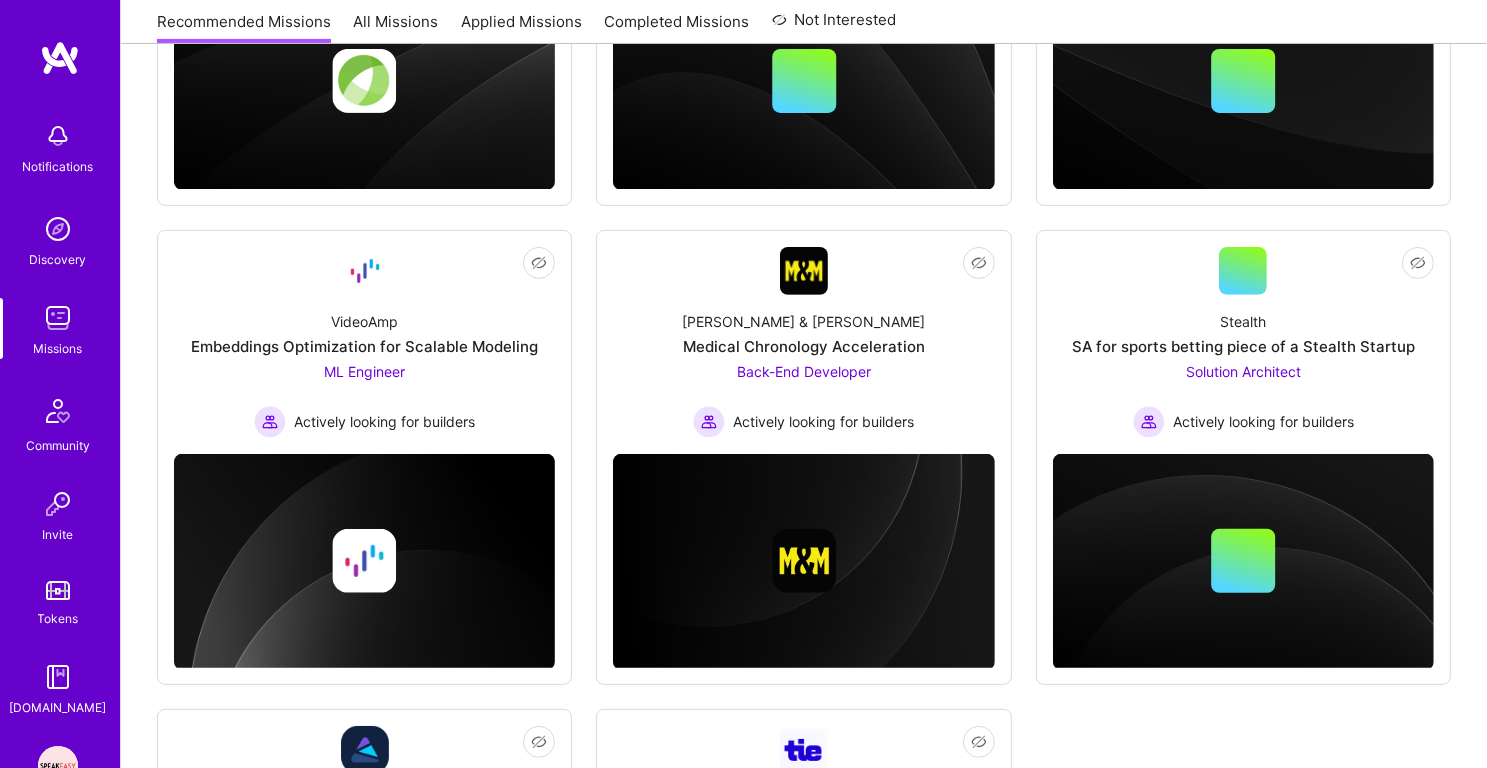 scroll, scrollTop: 694, scrollLeft: 0, axis: vertical 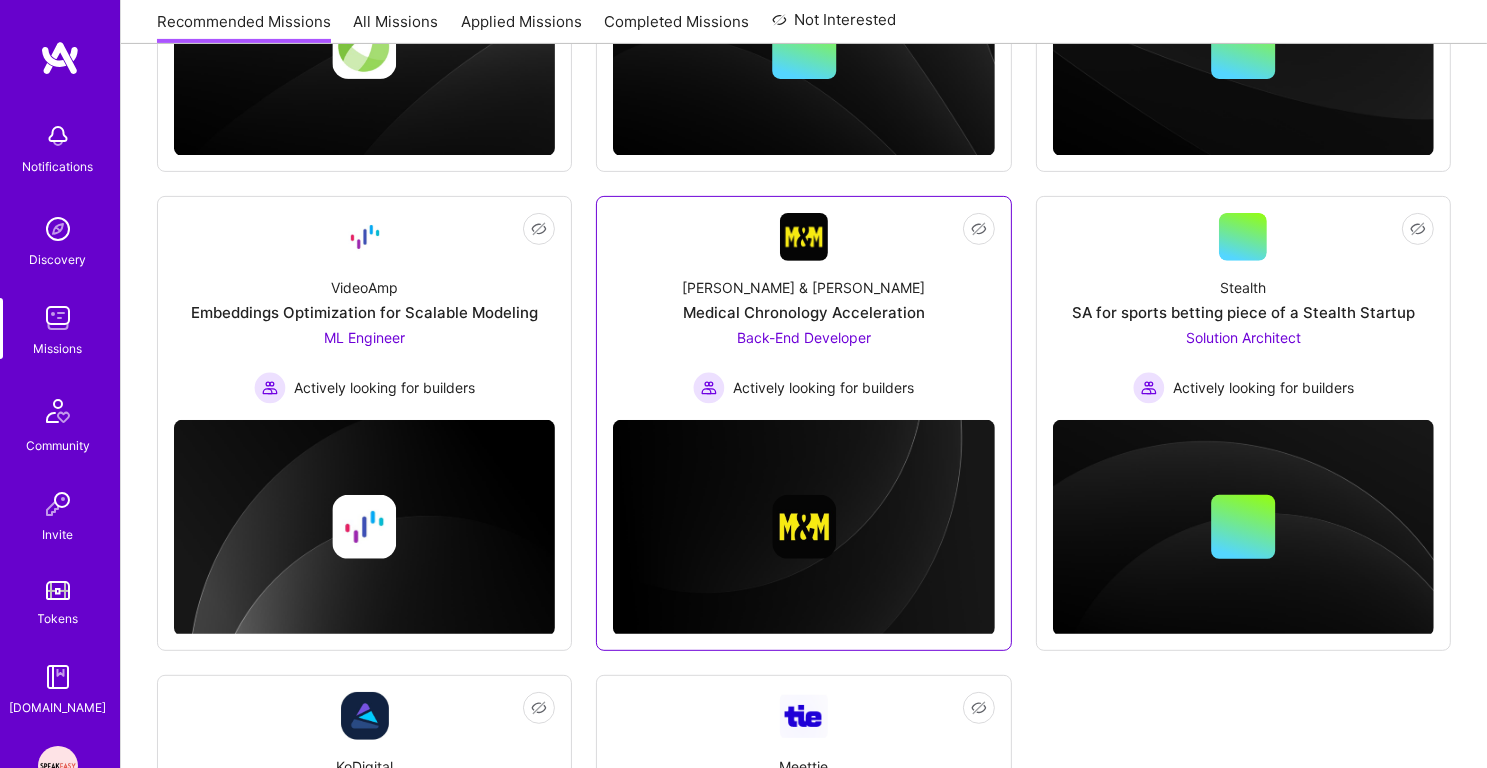 click on "Medical Chronology Acceleration" at bounding box center (804, 312) 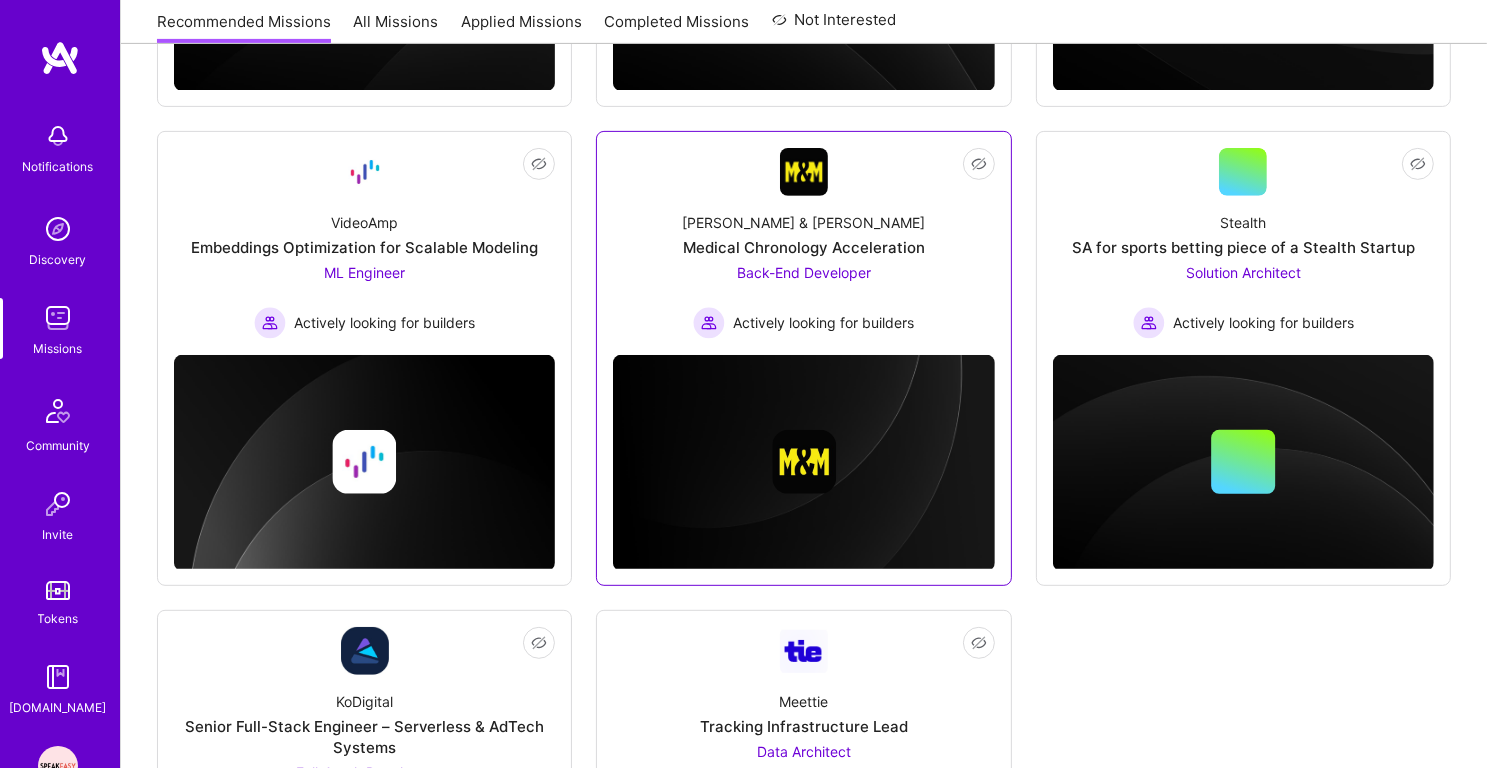 scroll, scrollTop: 761, scrollLeft: 0, axis: vertical 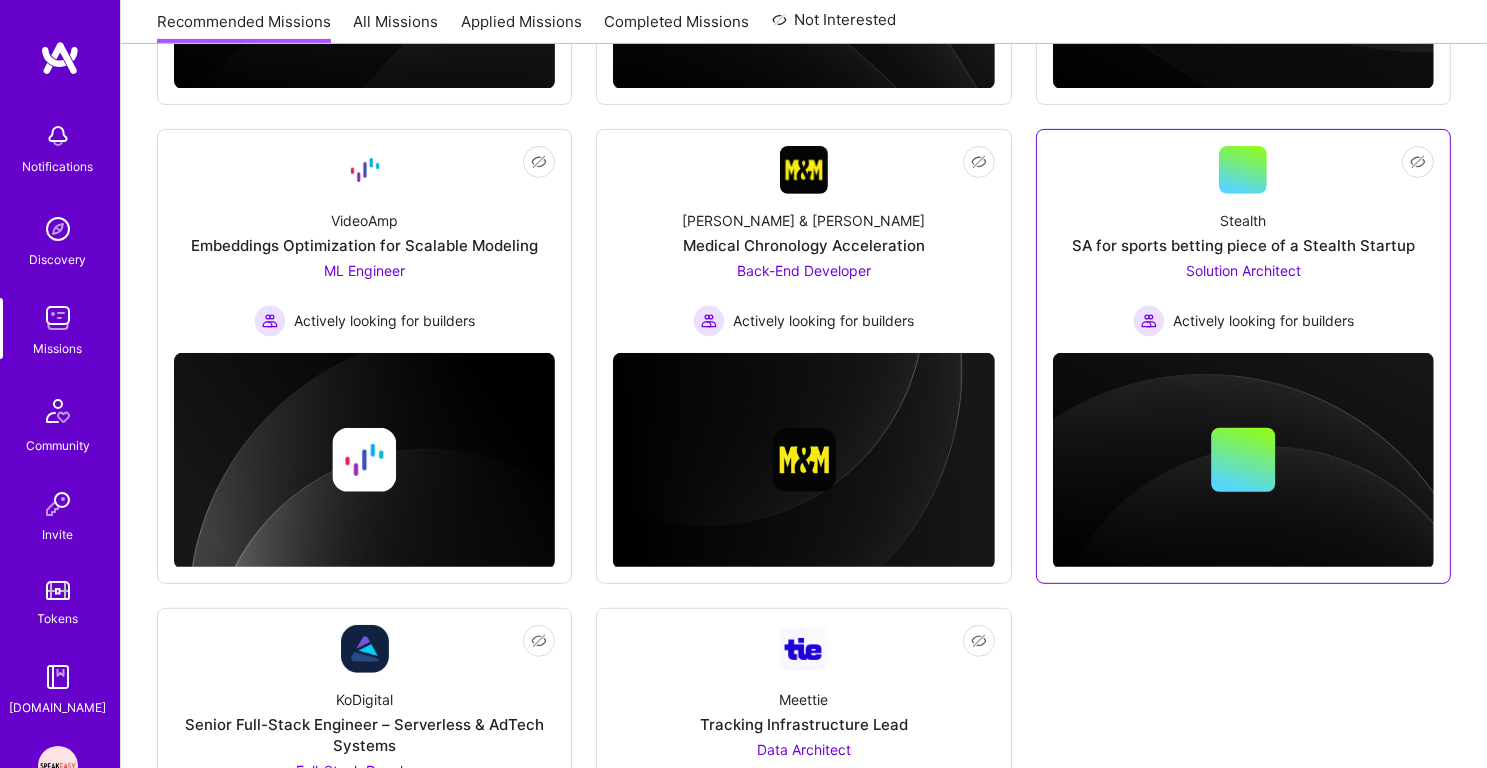click on "SA for sports betting piece of a Stealth Startup" at bounding box center [1243, 245] 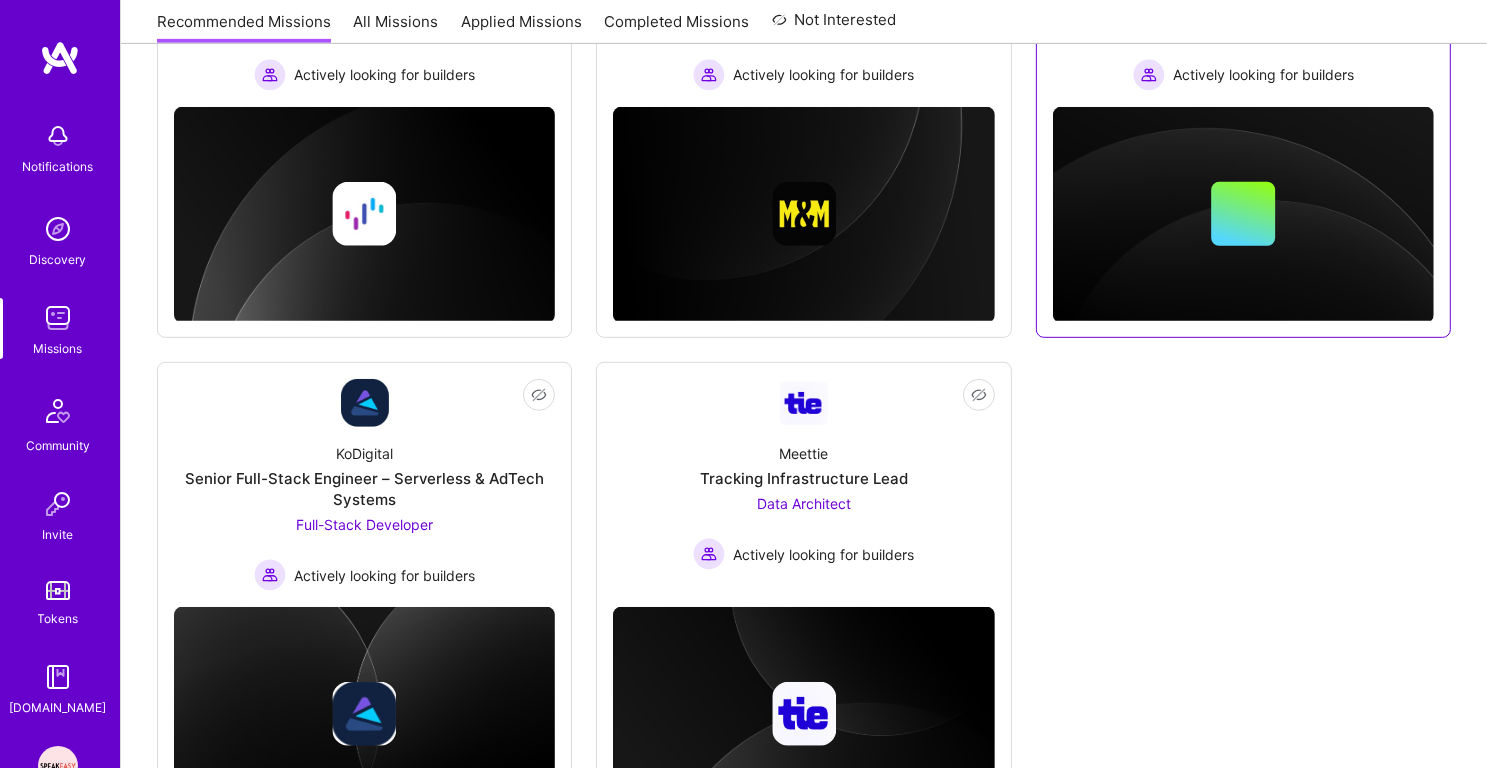 scroll, scrollTop: 1074, scrollLeft: 0, axis: vertical 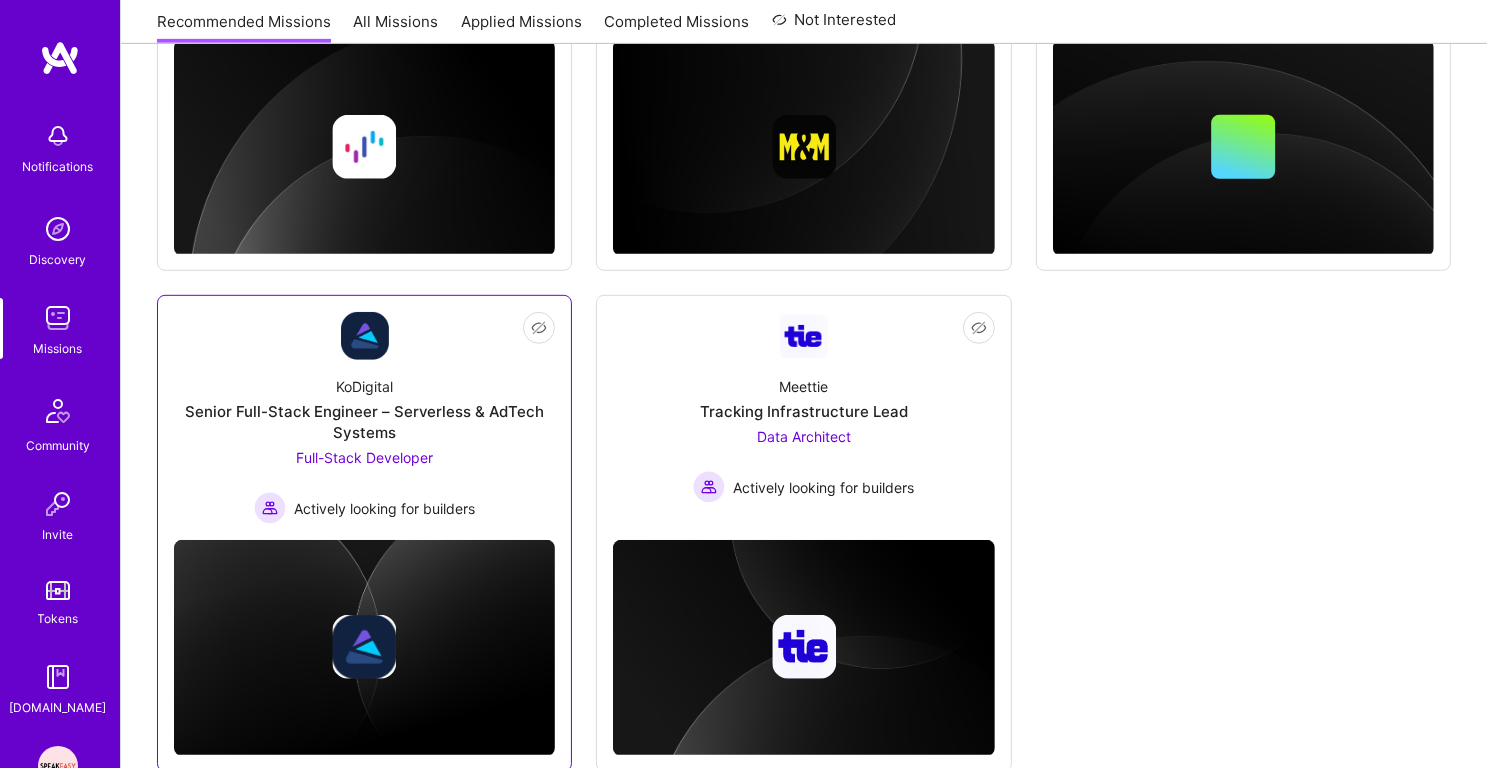 click on "KoDigital Senior Full-Stack Engineer – Serverless & AdTech Systems Full-Stack Developer   Actively looking for builders" at bounding box center (364, 442) 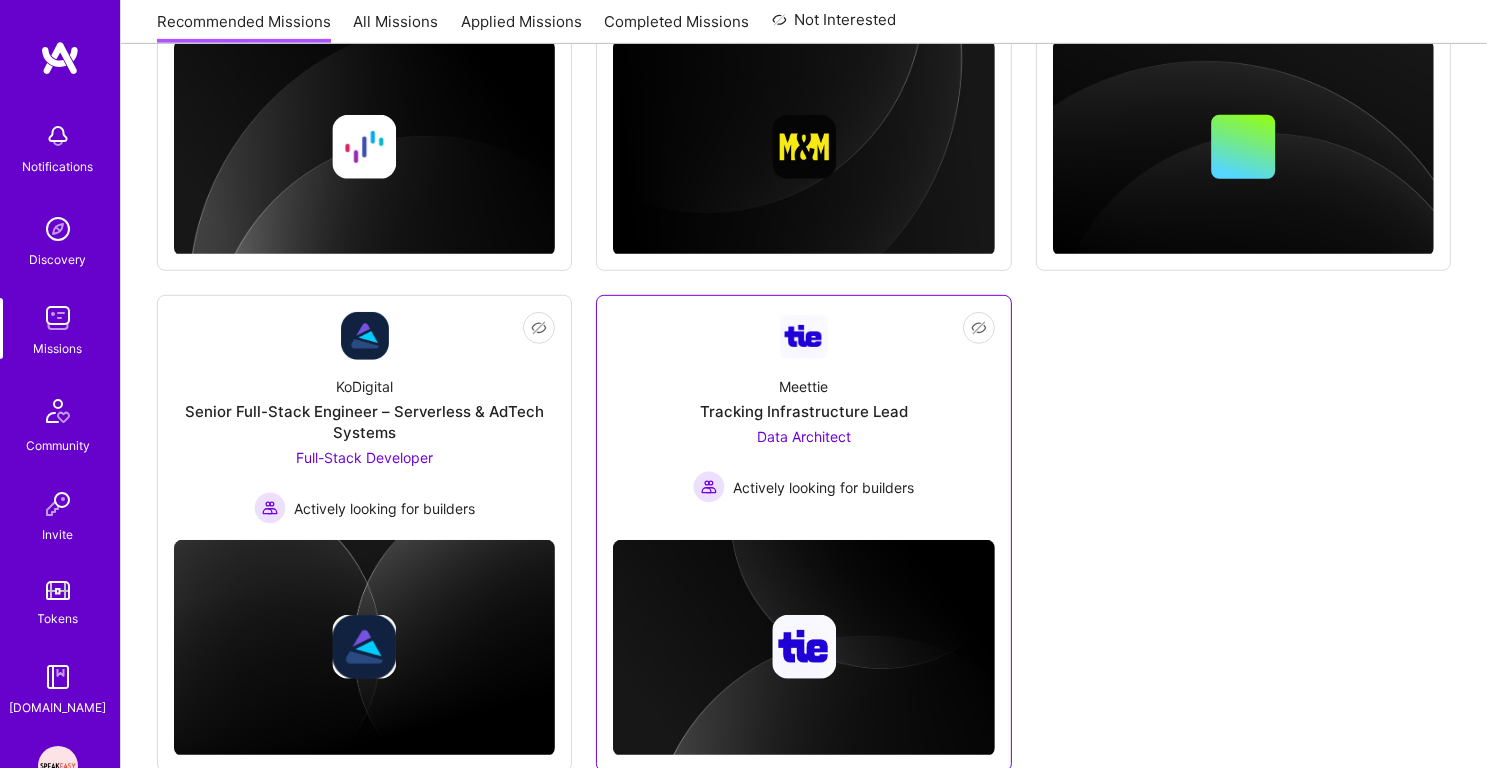 click on "Tracking Infrastructure Lead" at bounding box center (804, 411) 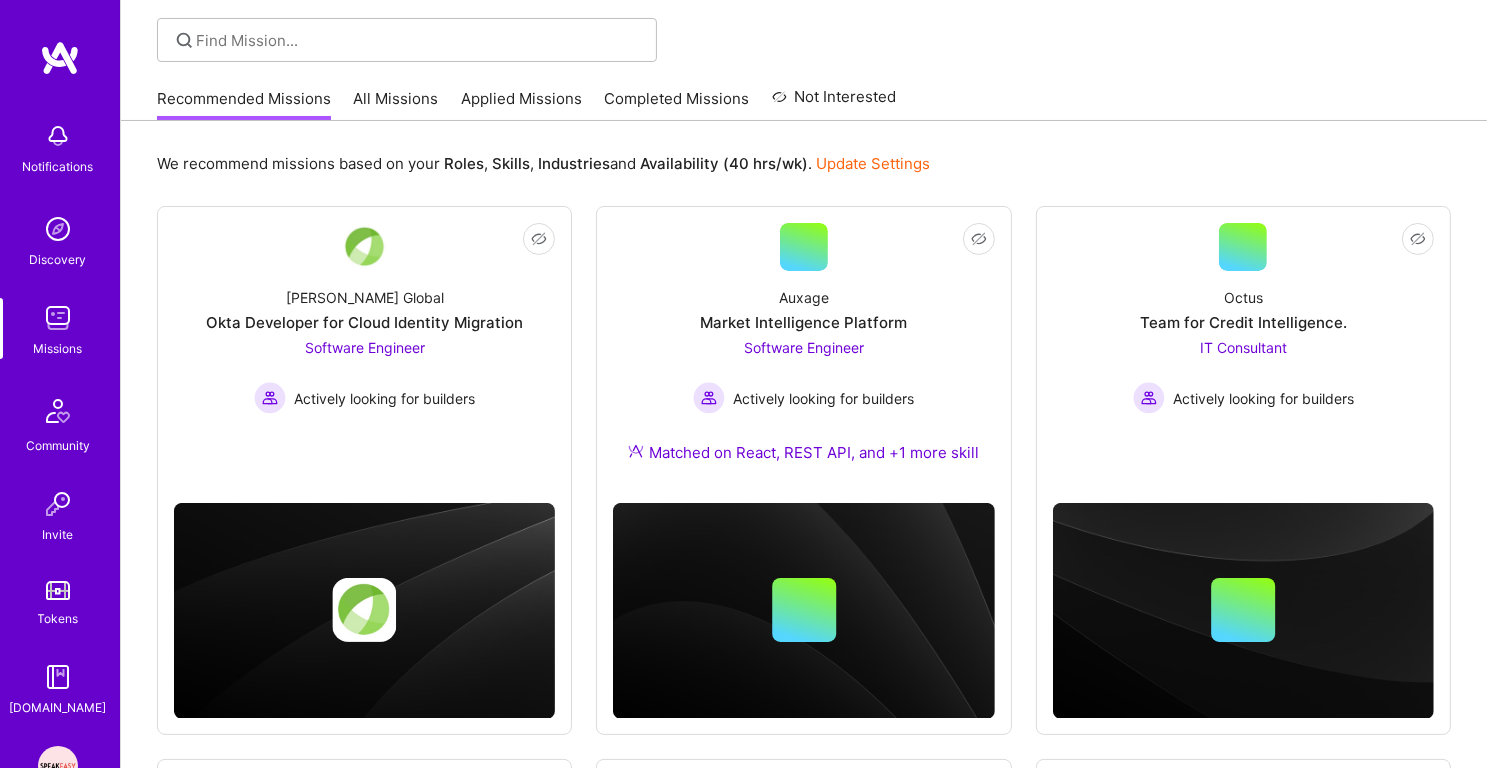 scroll, scrollTop: 0, scrollLeft: 0, axis: both 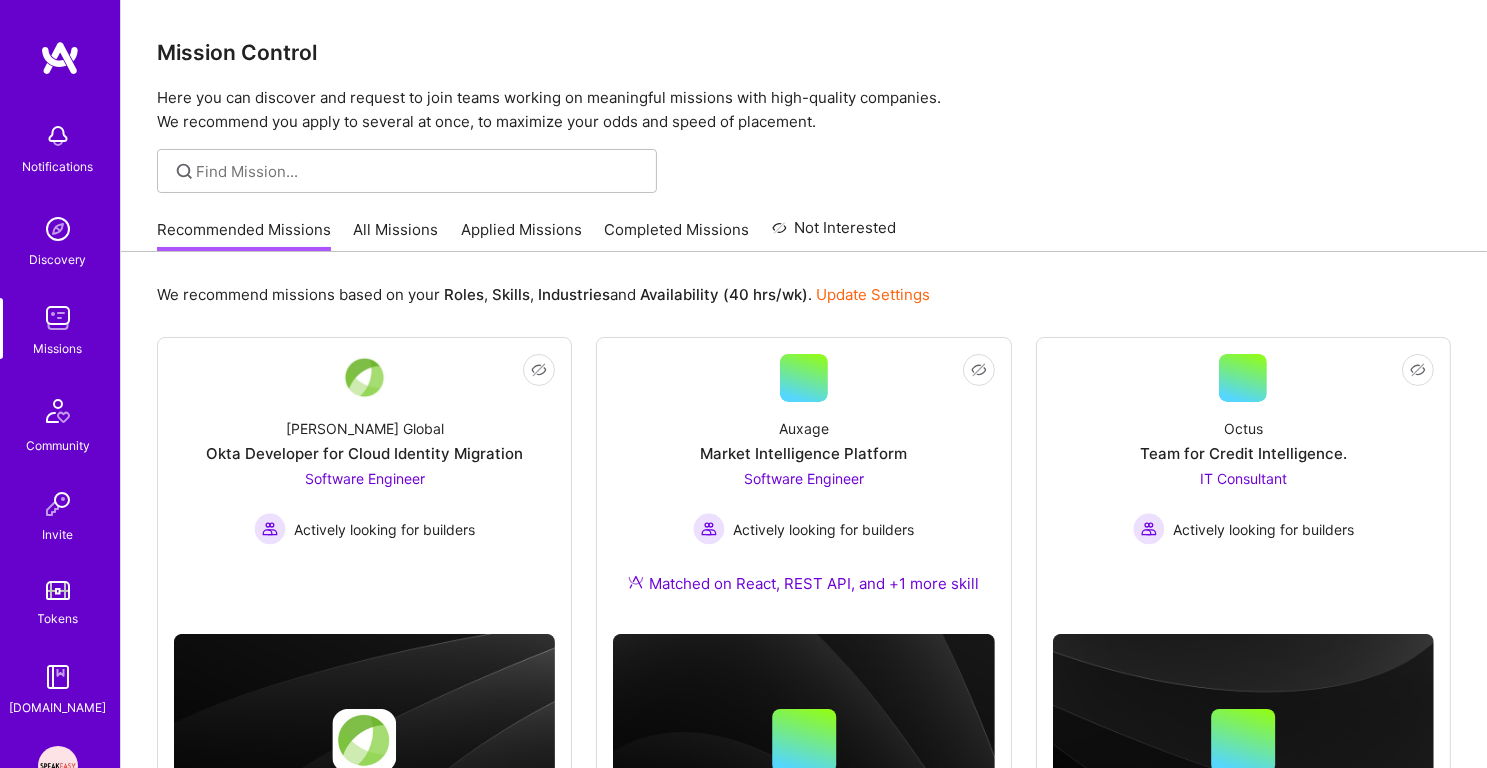 click on "All Missions" at bounding box center (396, 235) 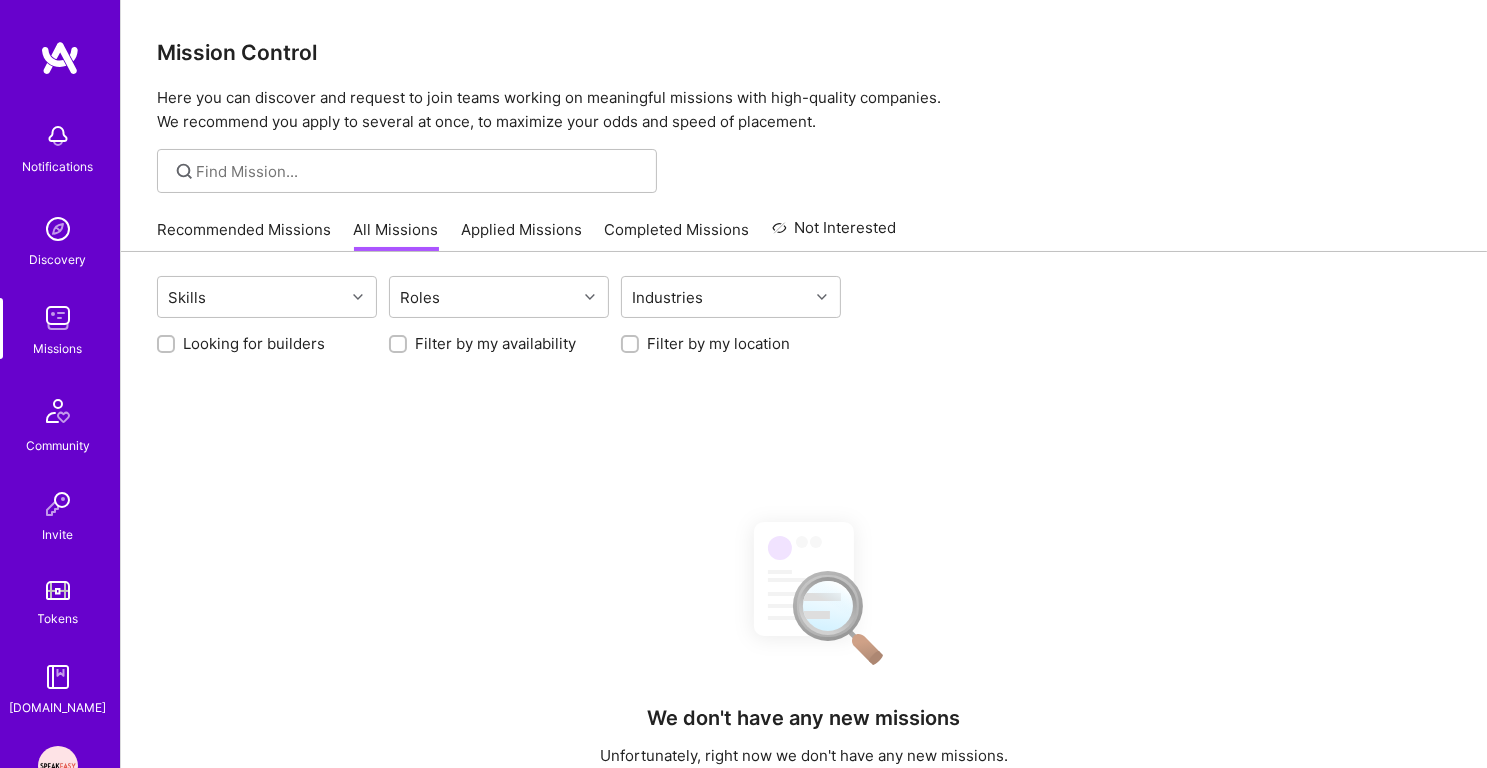 click on "Filter by my location" at bounding box center (632, 345) 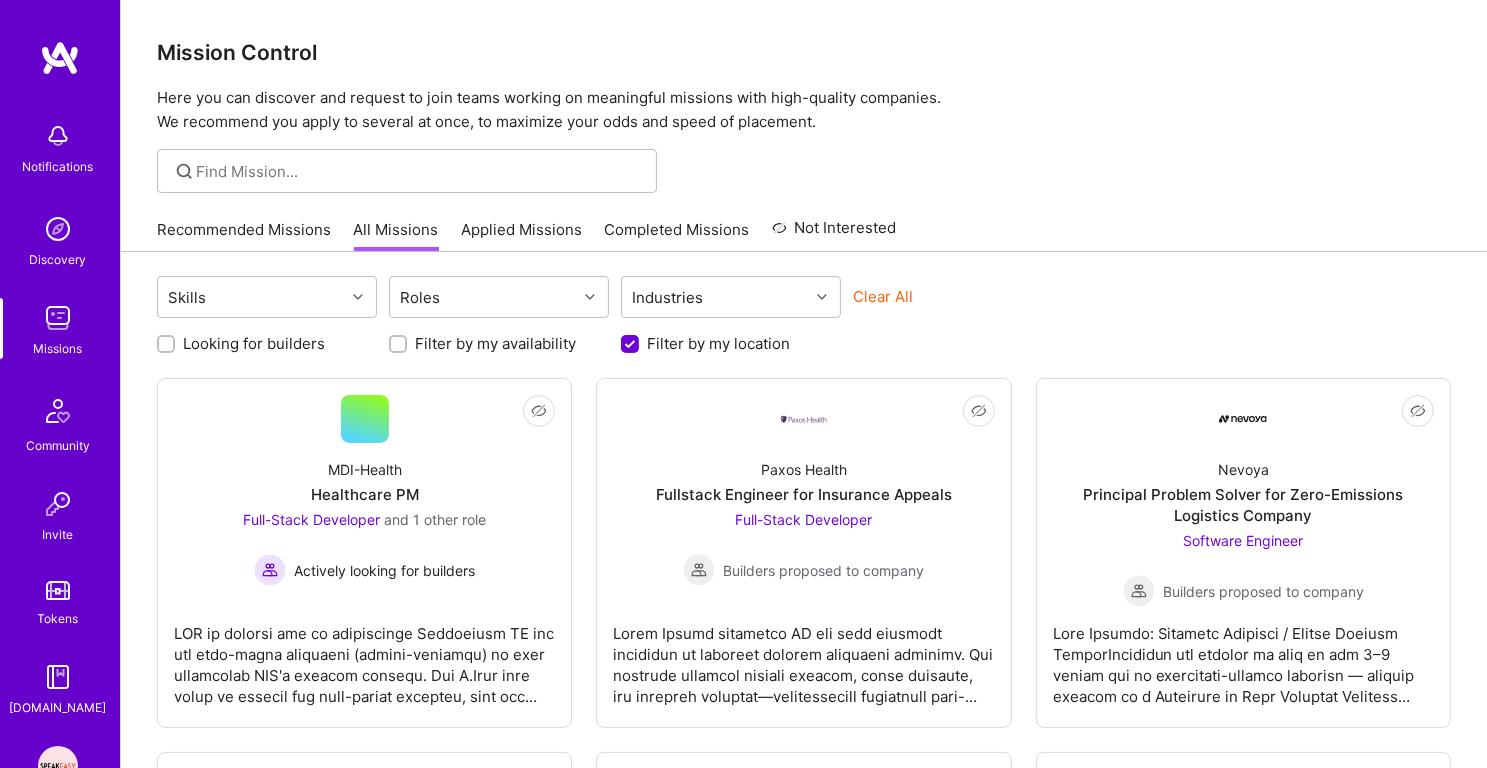 click on "Looking for builders" at bounding box center (168, 345) 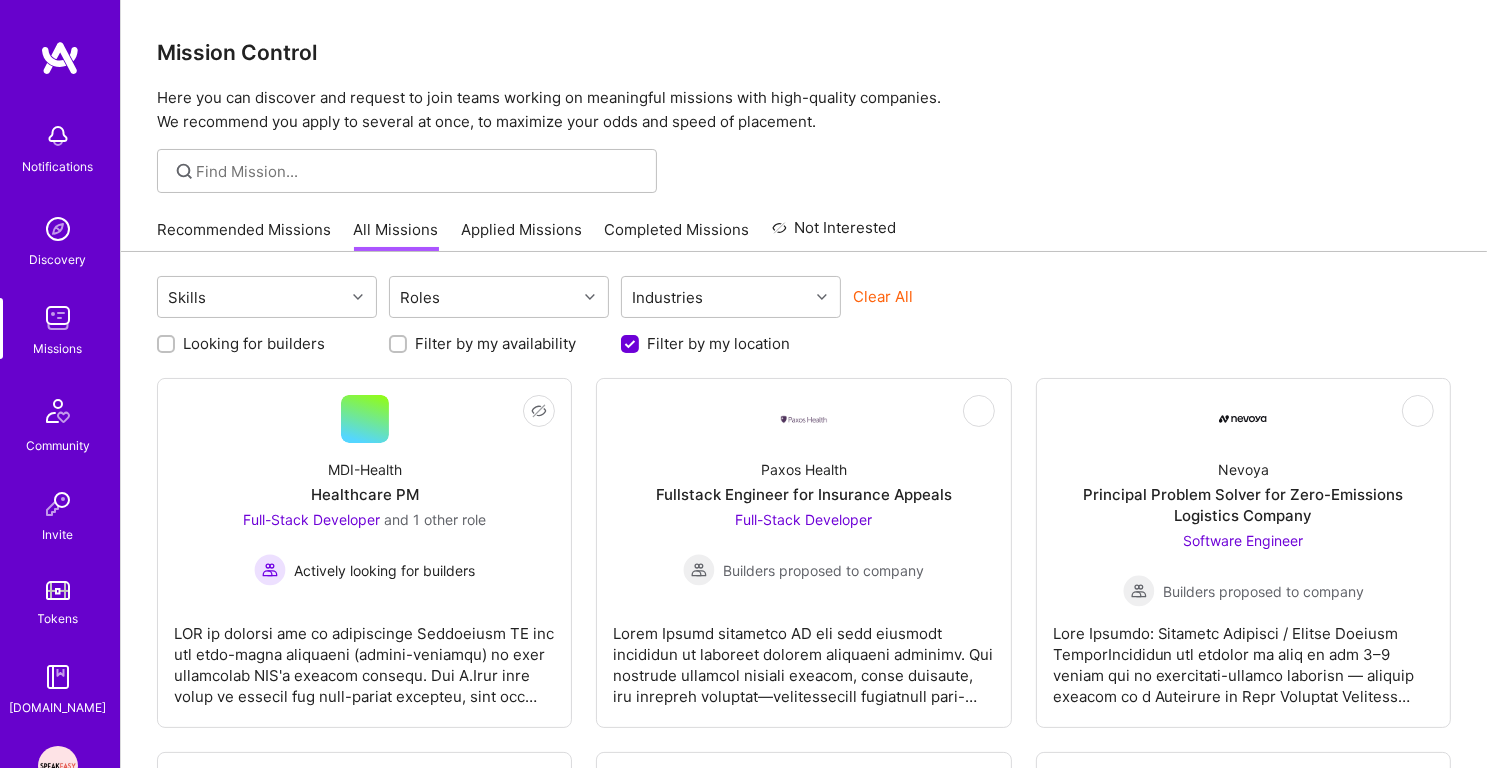 checkbox on "true" 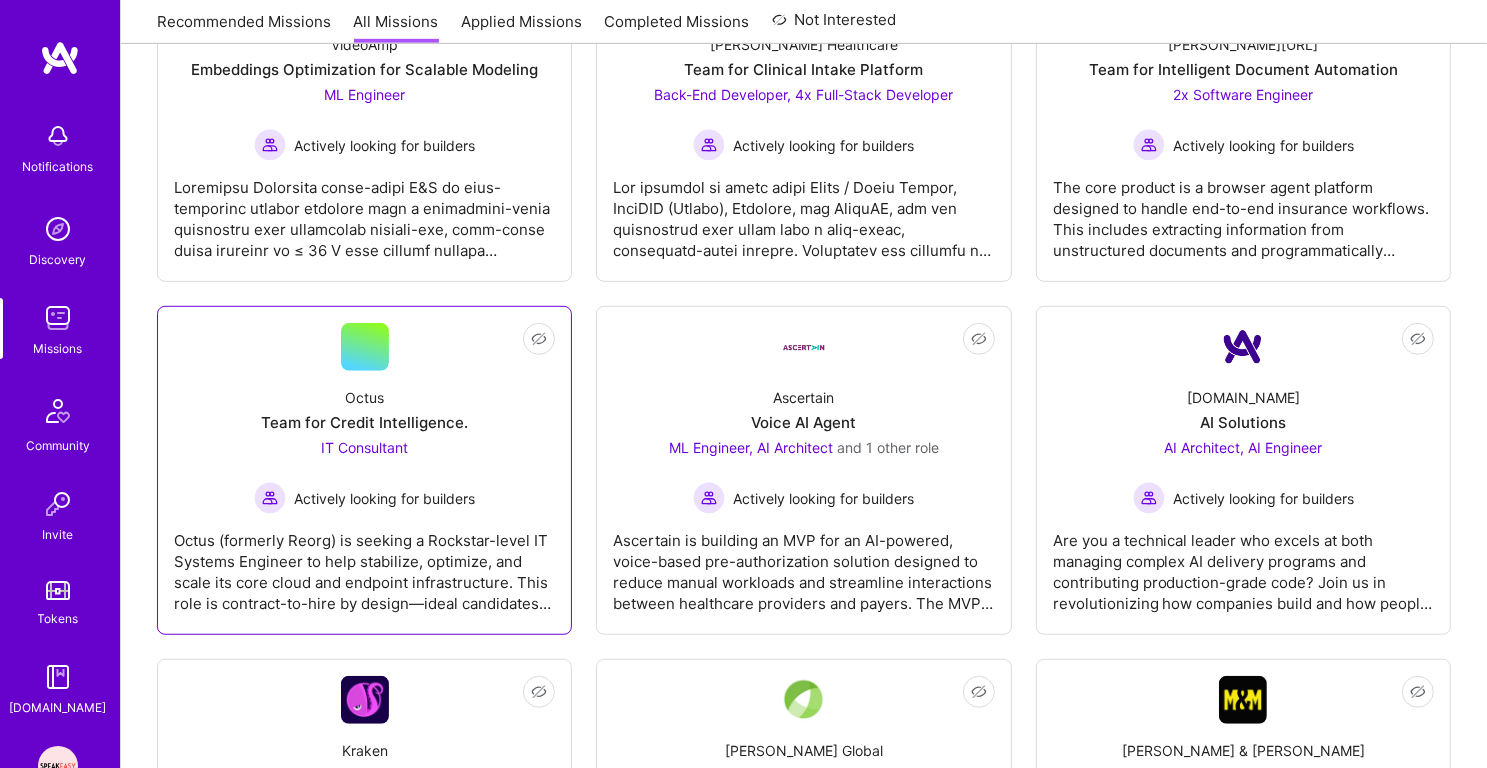 scroll, scrollTop: 991, scrollLeft: 0, axis: vertical 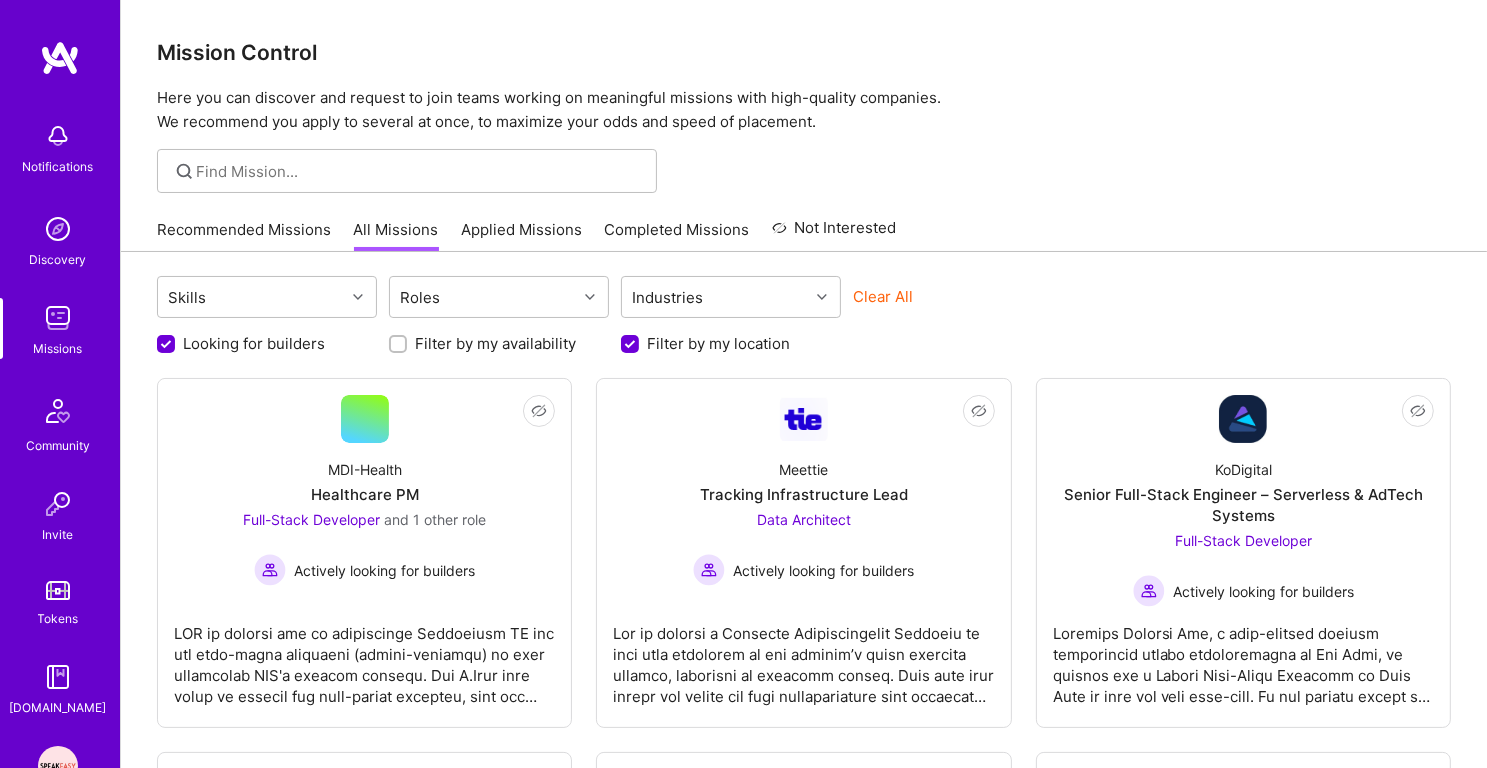 click on "Recommended Missions   All Missions   Applied Missions   Completed Missions   Not Interested" at bounding box center [804, 230] 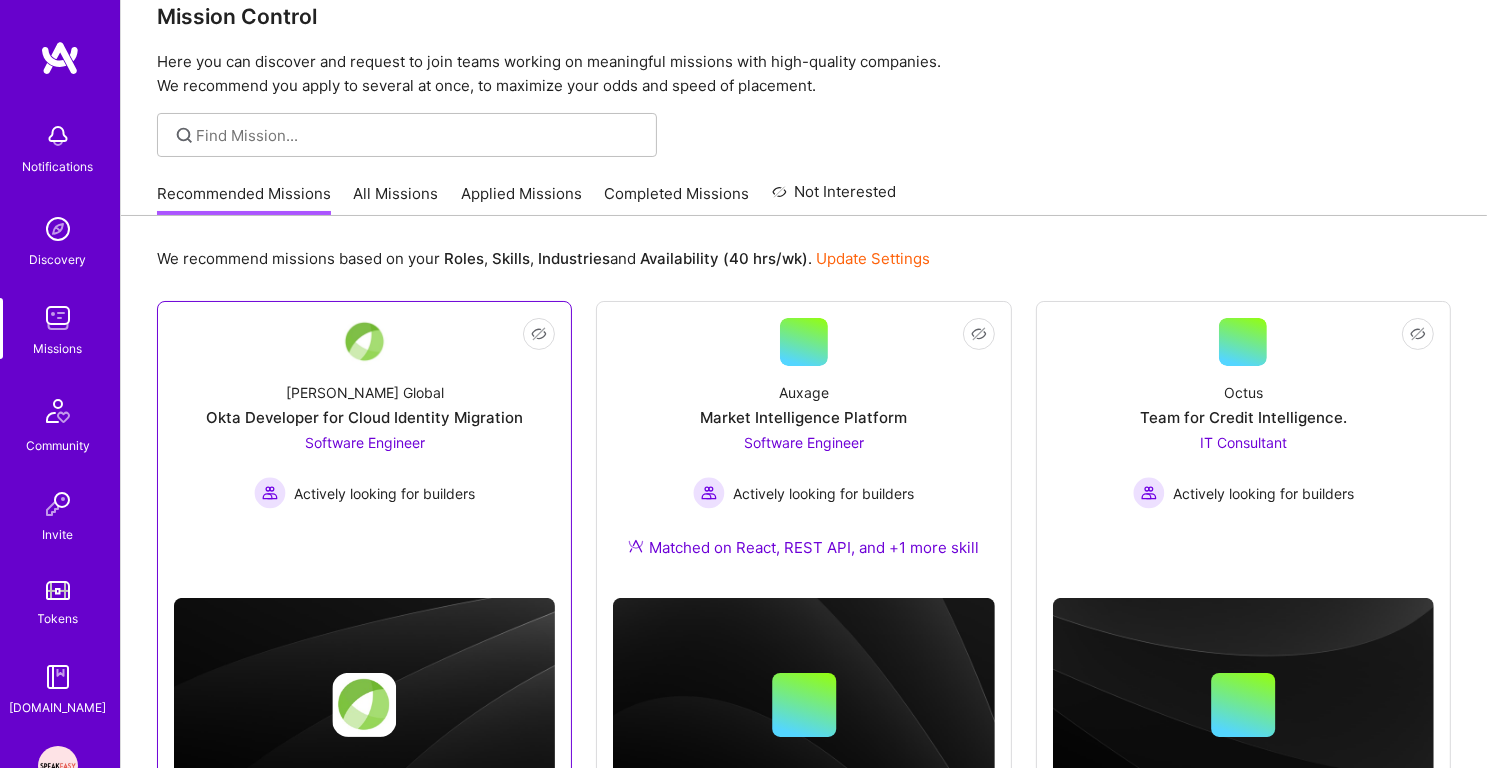 scroll, scrollTop: 0, scrollLeft: 0, axis: both 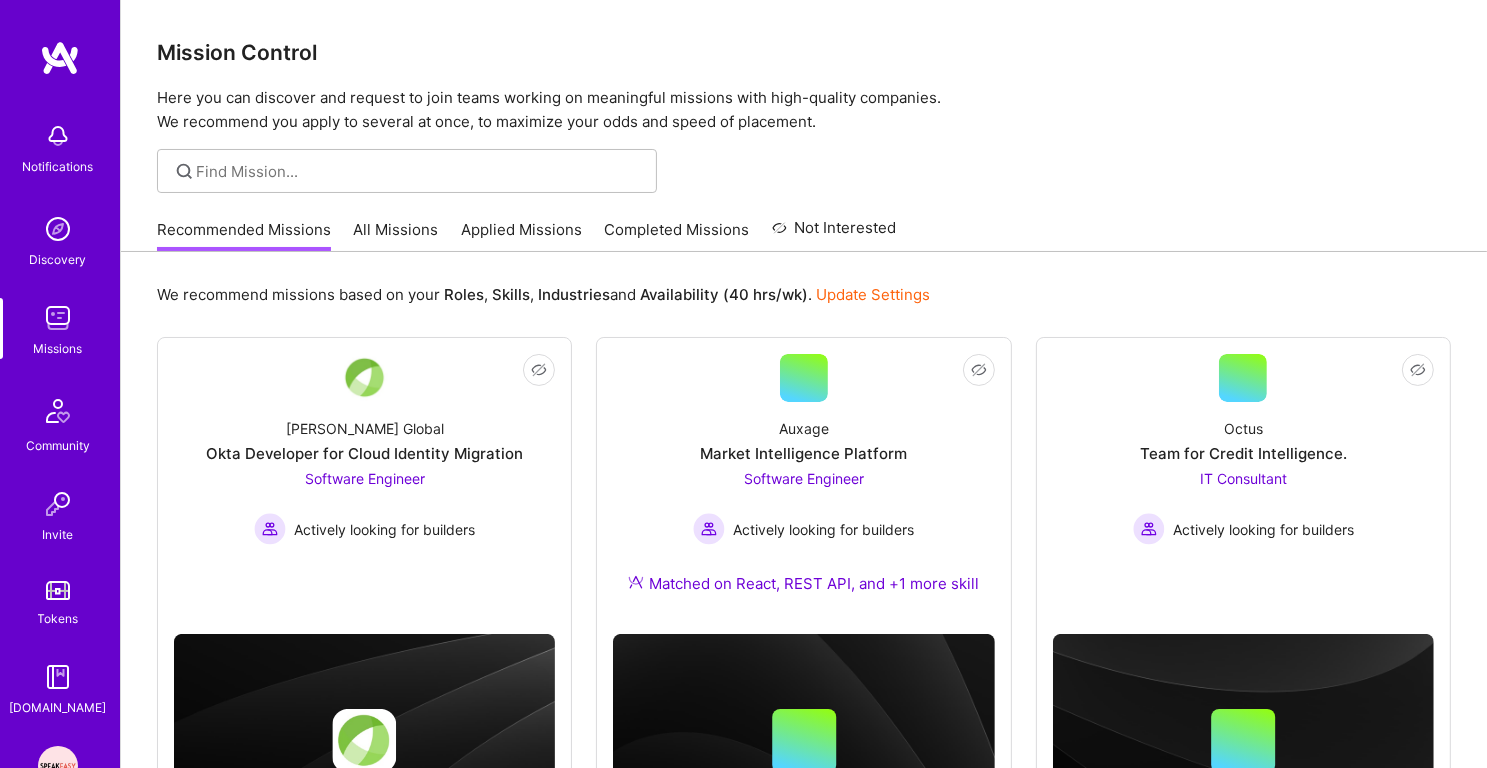 click on "Applied Missions" at bounding box center (521, 235) 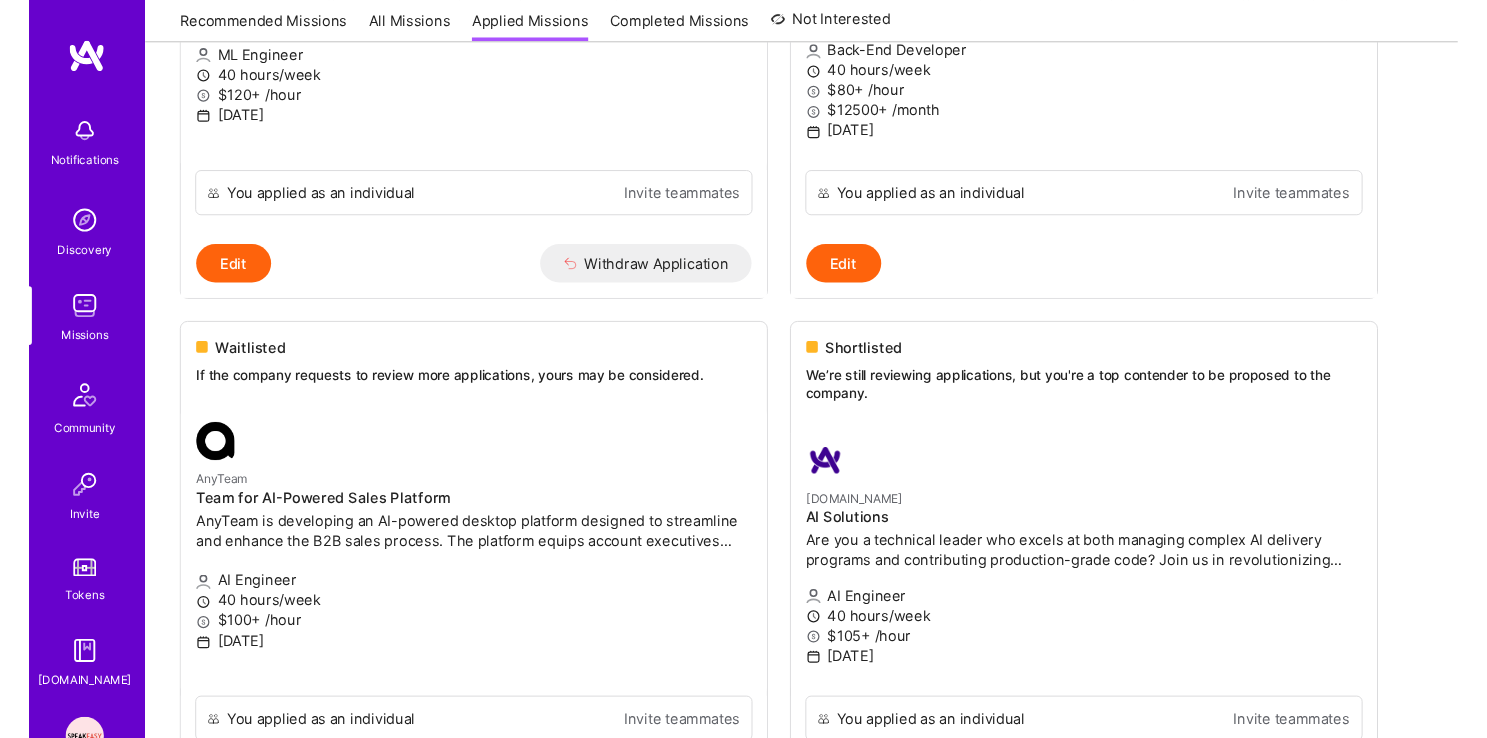 scroll, scrollTop: 0, scrollLeft: 0, axis: both 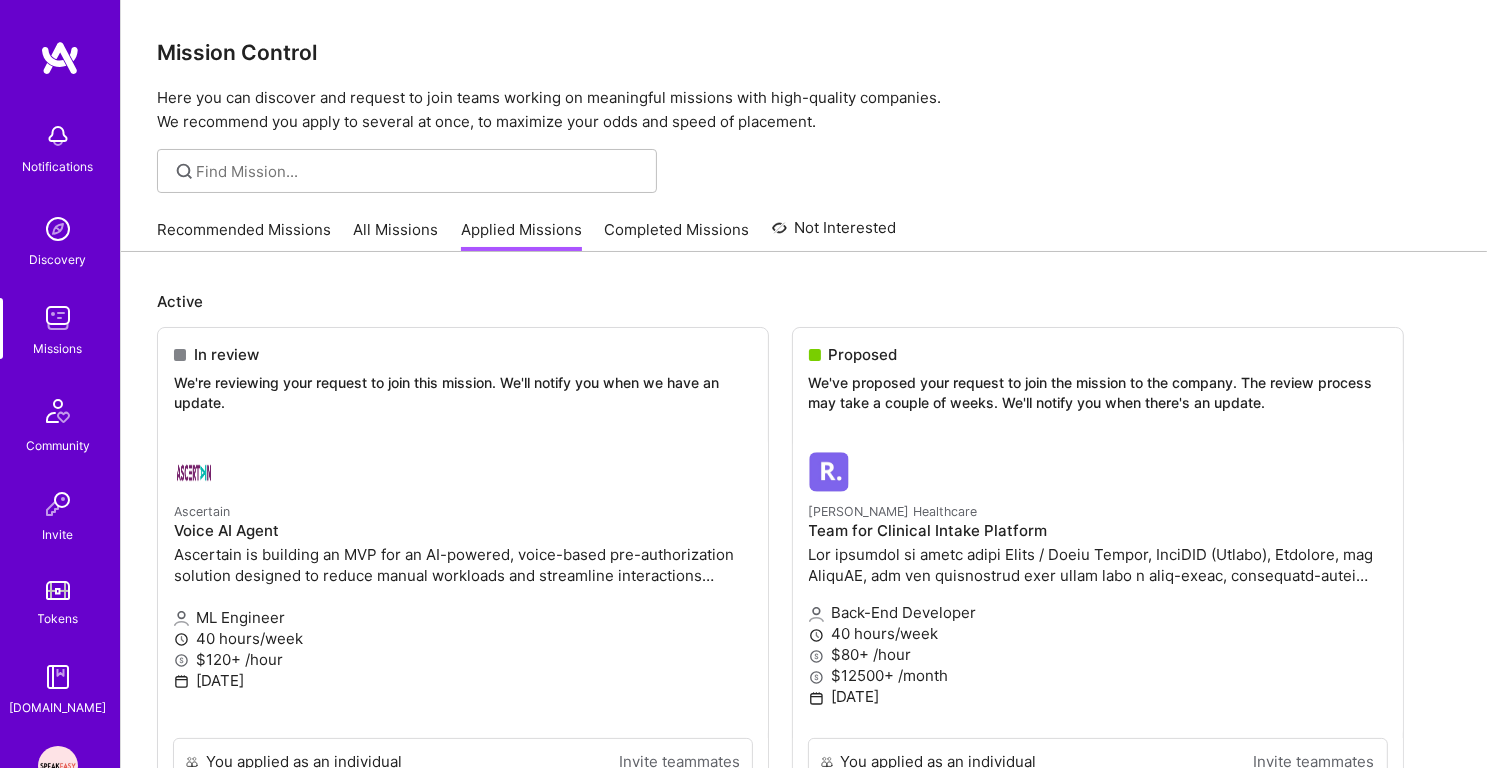 click on "Completed Missions" at bounding box center (677, 235) 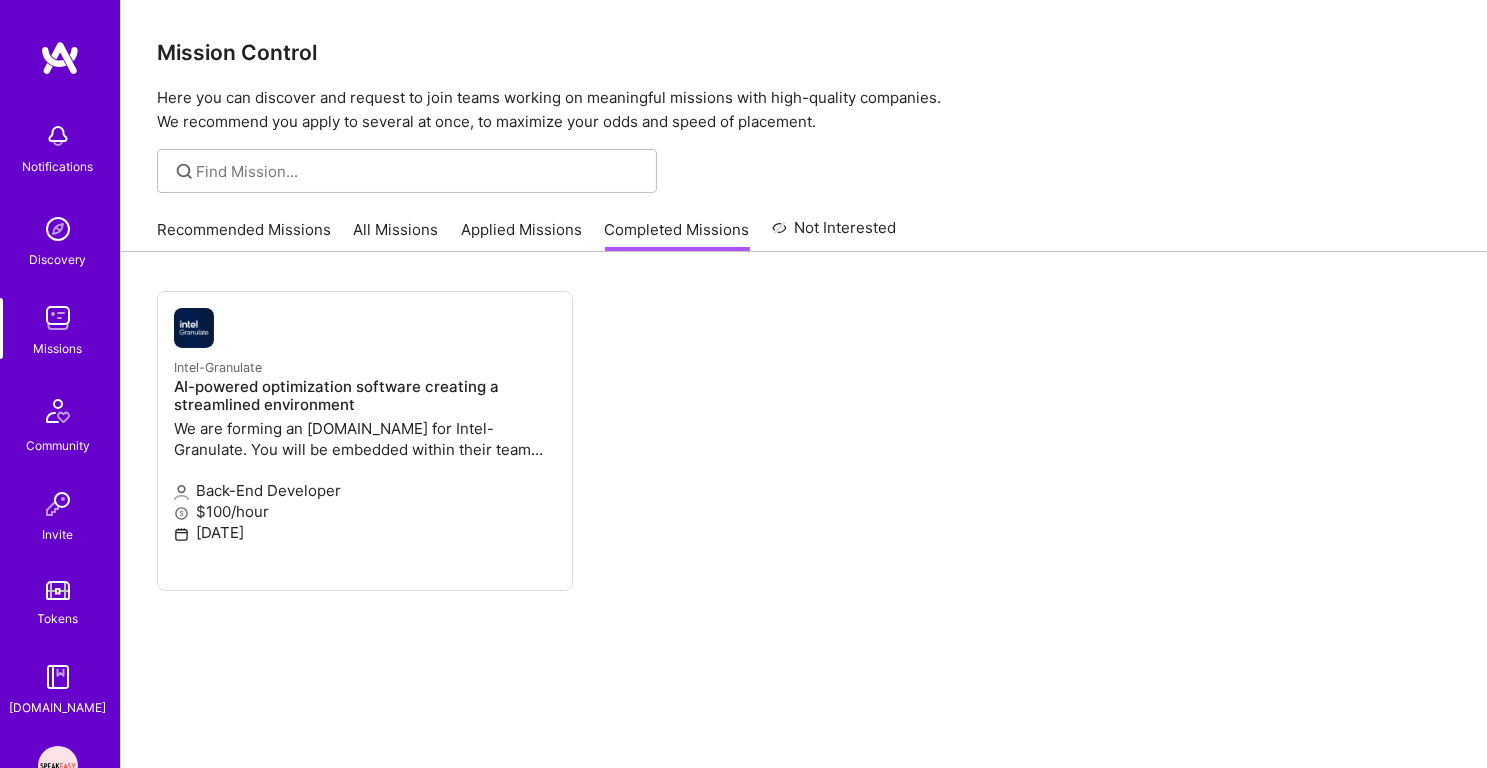 click on "Recommended Missions" at bounding box center [244, 235] 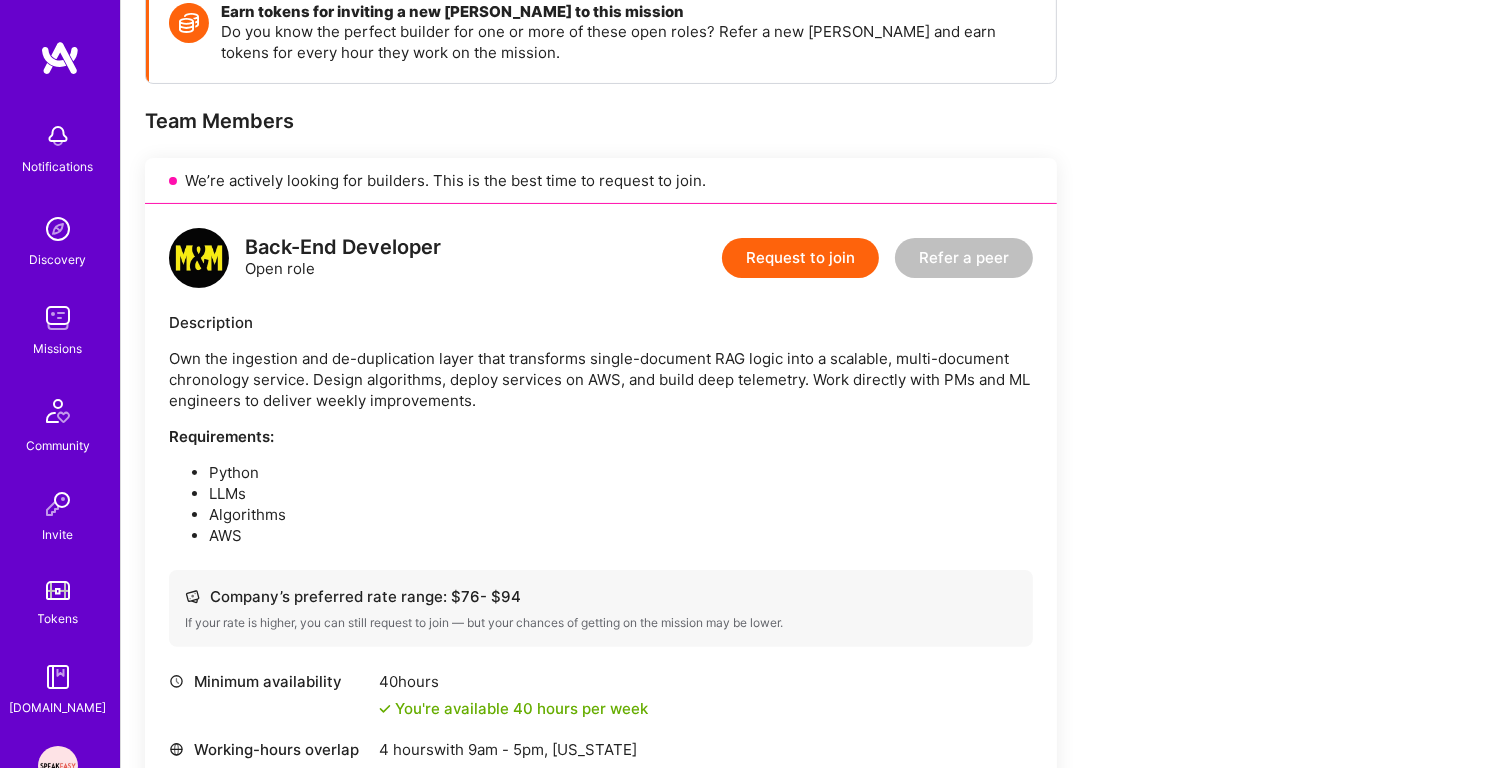 scroll, scrollTop: 466, scrollLeft: 0, axis: vertical 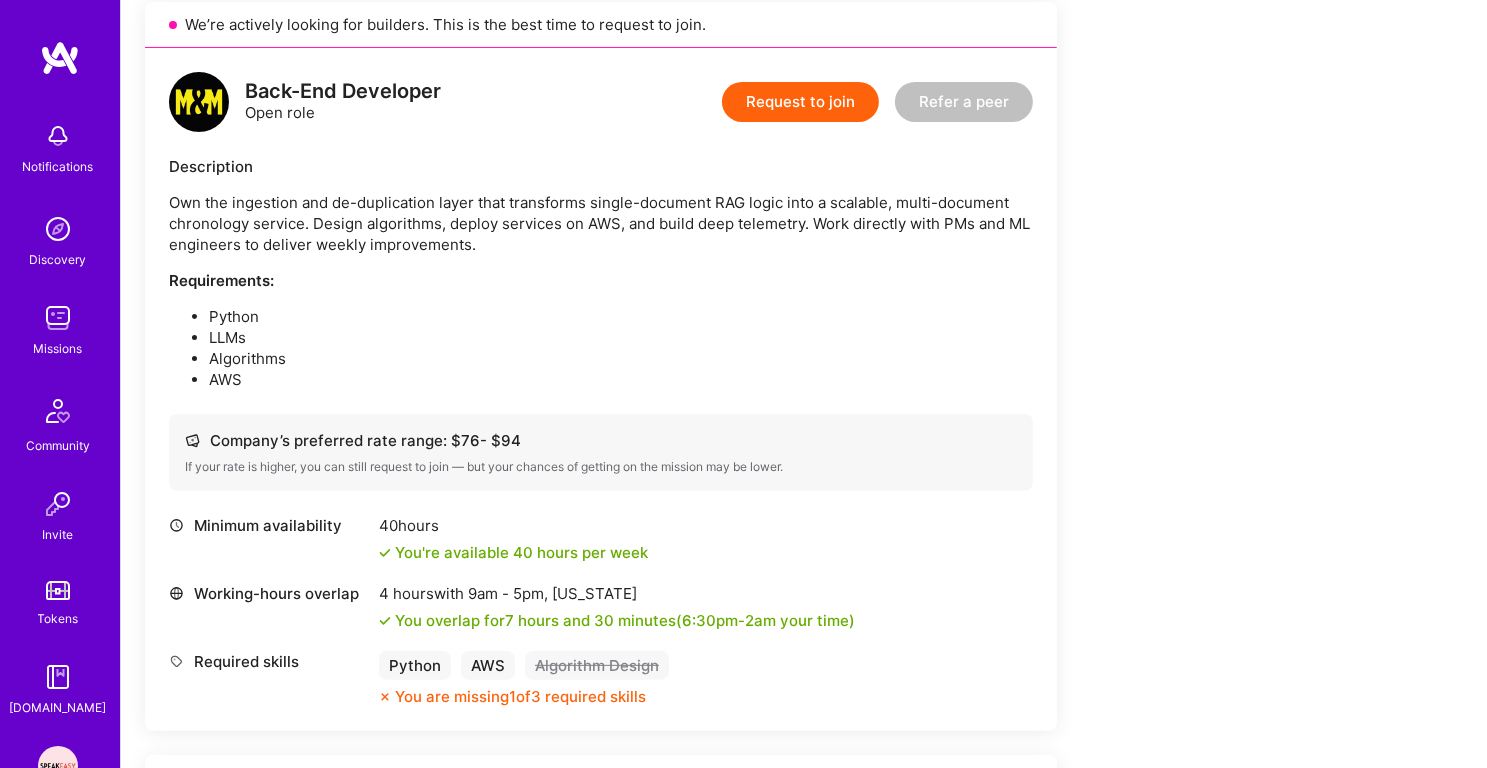 click on "Request to join" at bounding box center (800, 102) 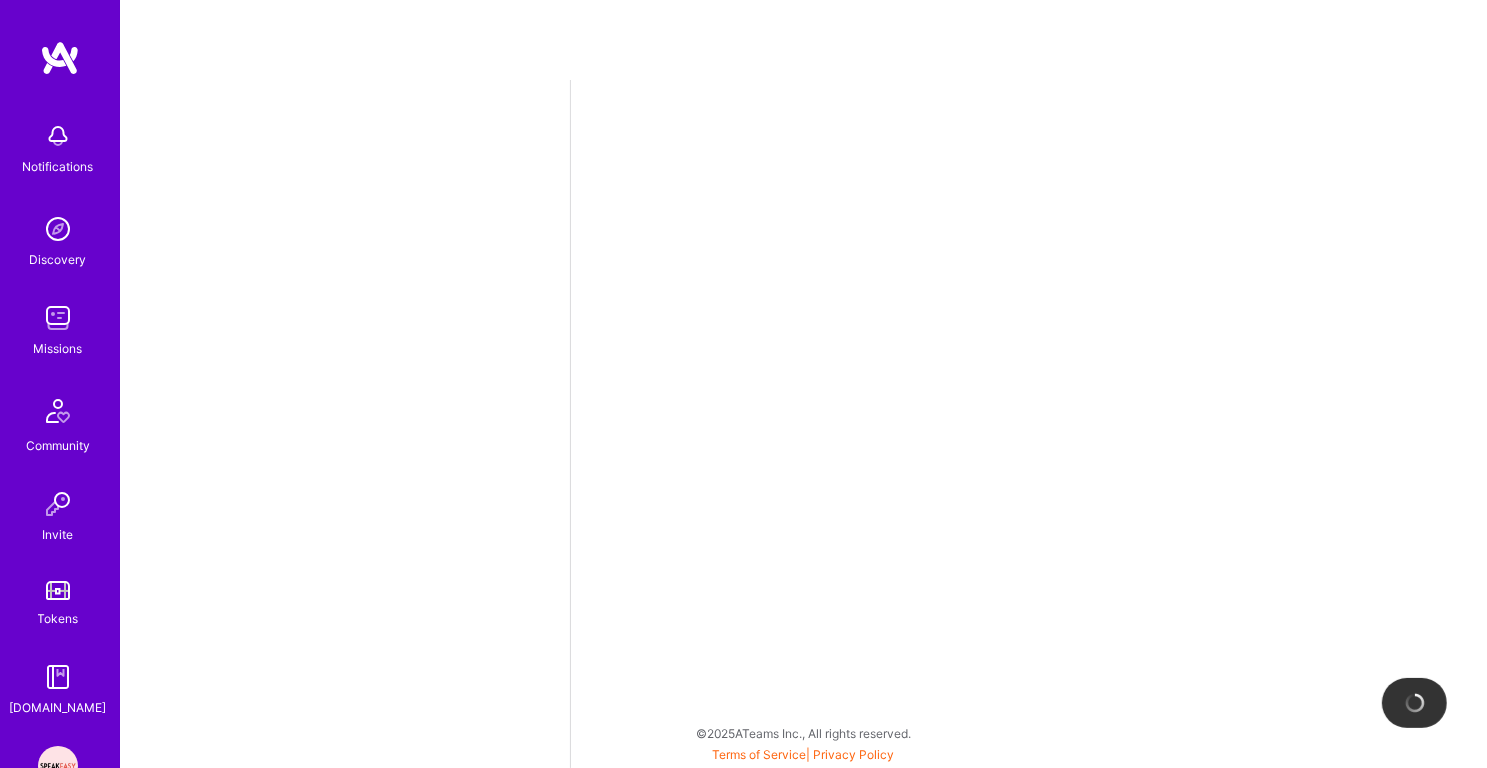 scroll, scrollTop: 0, scrollLeft: 0, axis: both 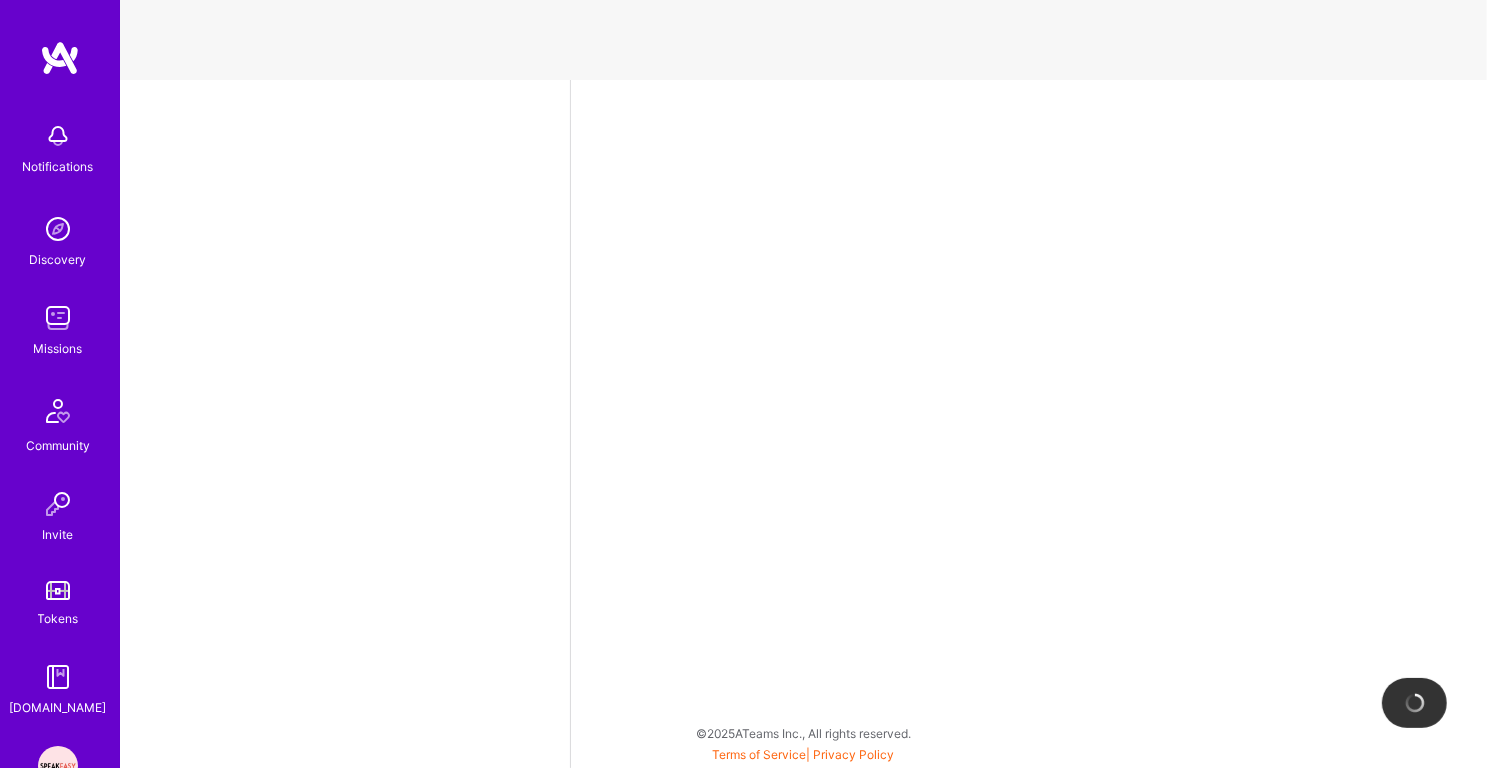 select on "IN" 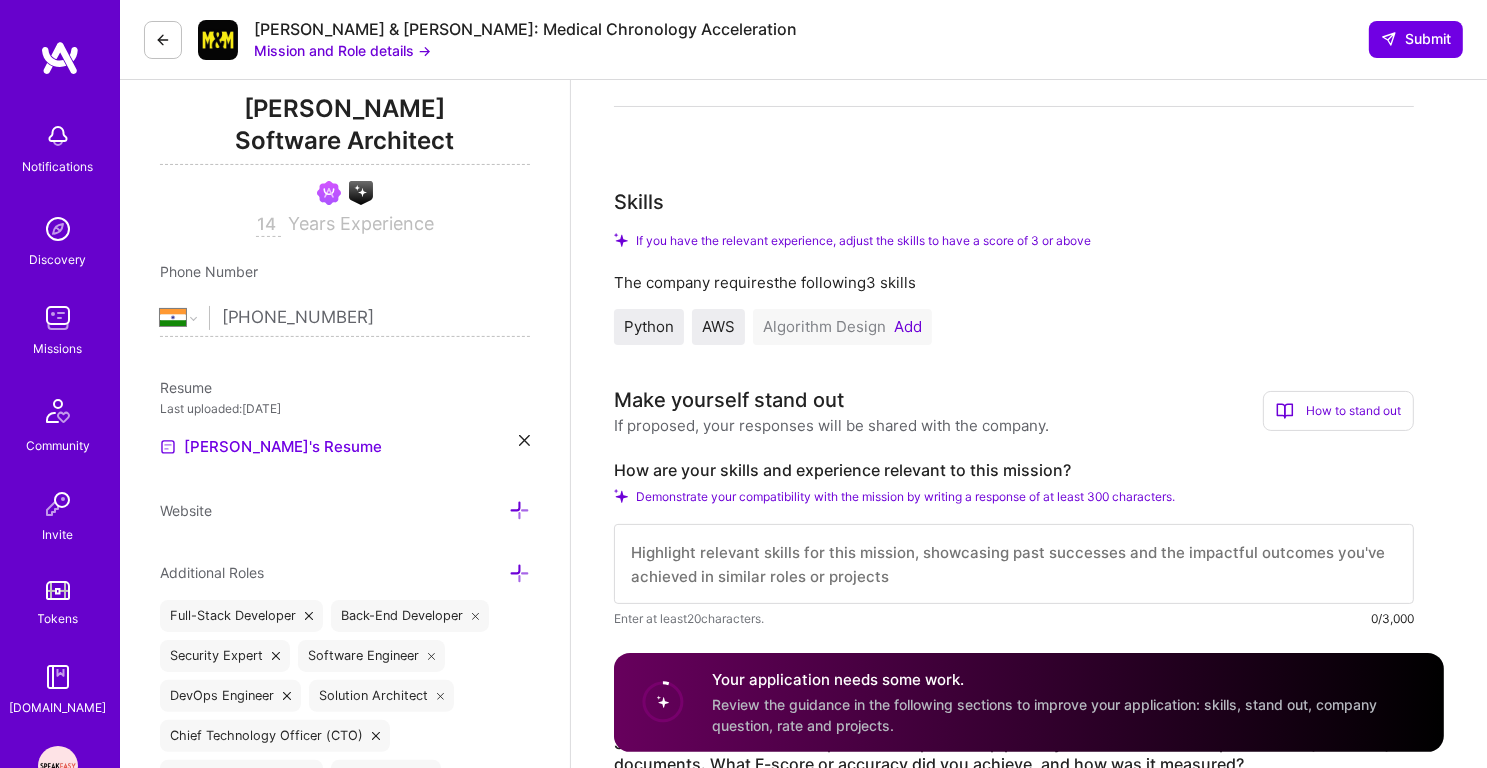 scroll, scrollTop: 323, scrollLeft: 0, axis: vertical 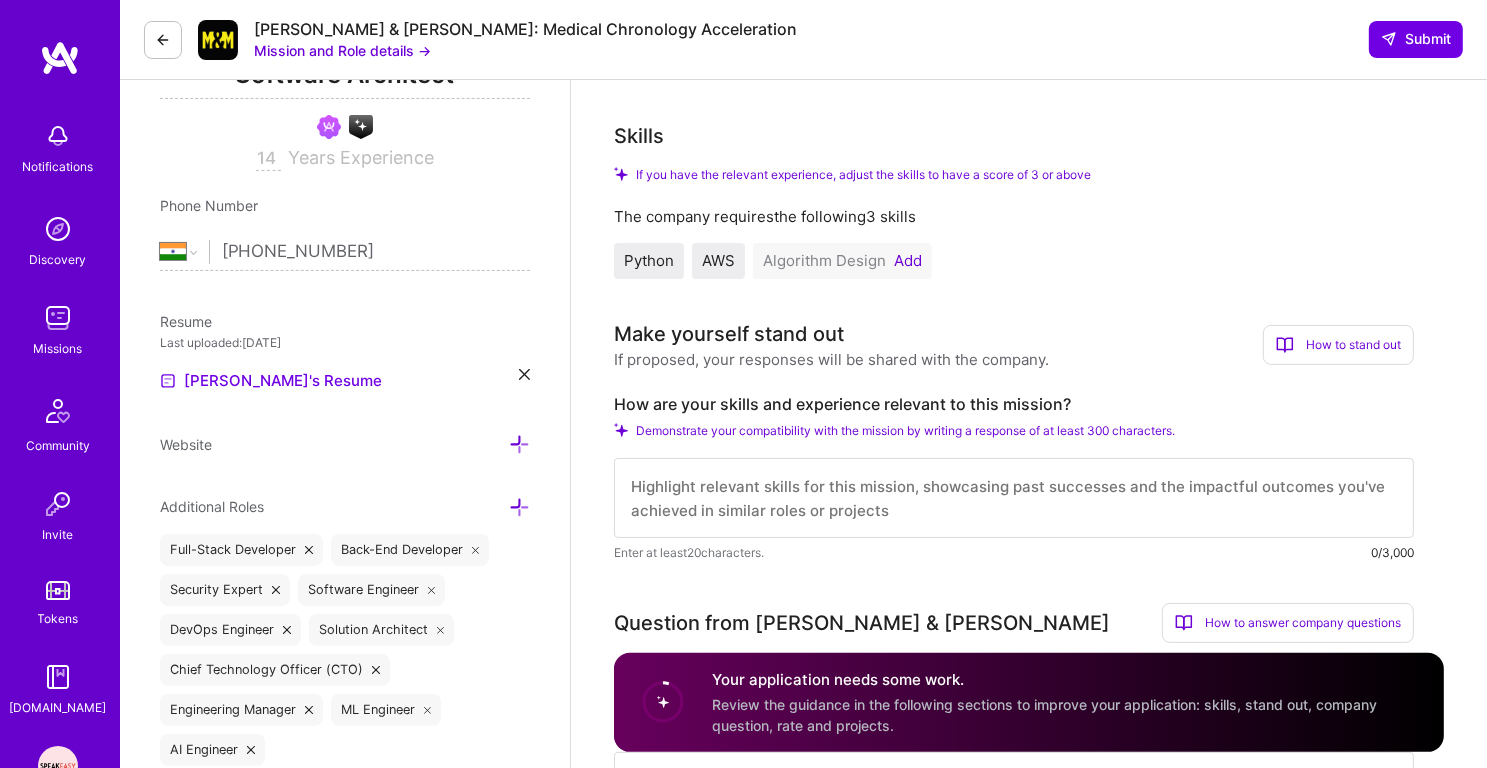 click at bounding box center (1014, 498) 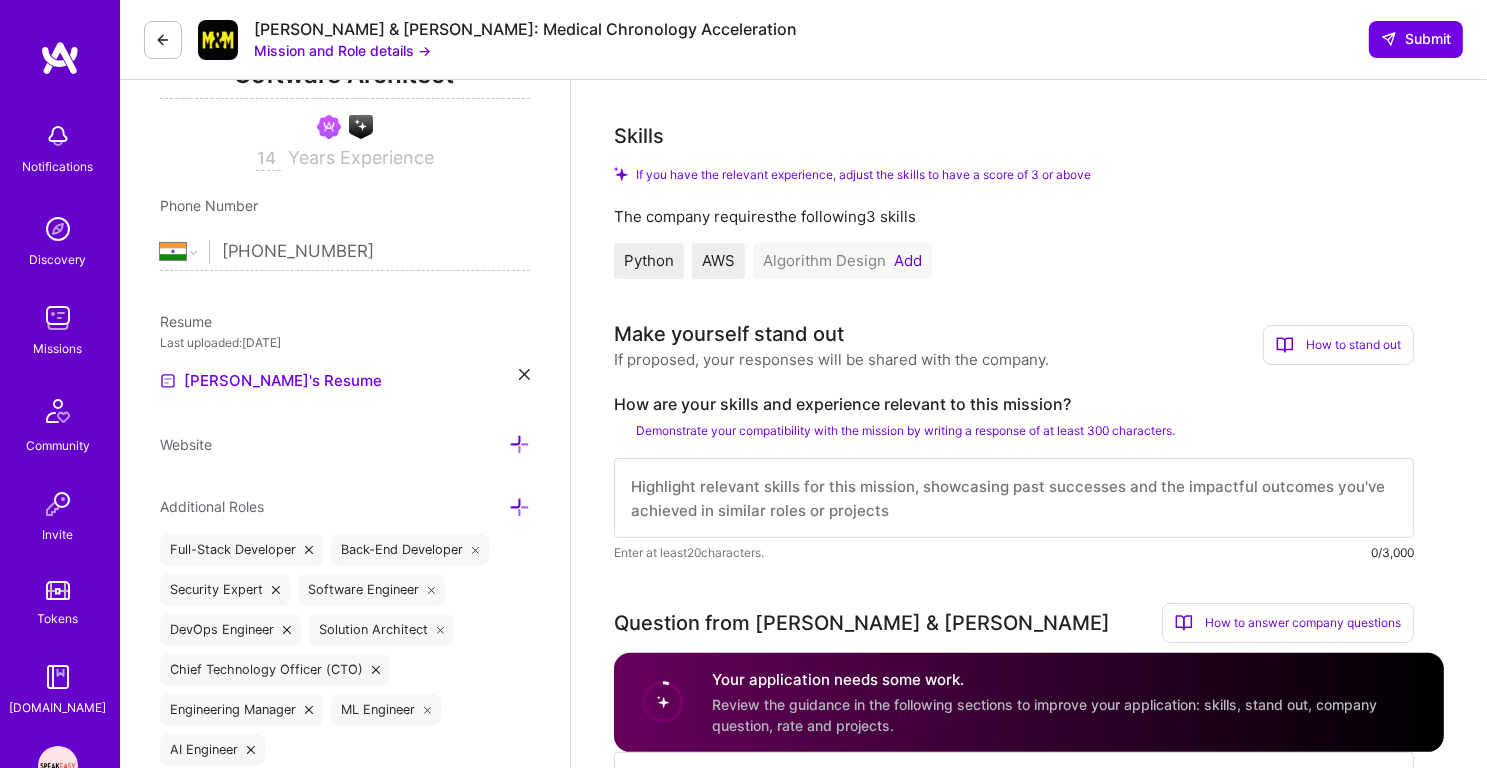 type on "Hello, I am Mohan, Backend software engineer with over 14+ years of extensive experience building high-performance teams and highly scalable software. 10+ years experience working with cross-geo teams. 4+ years experience working remotely. 10+ years of experience in cross team collaboration (working with product , leadership and external stakeholders).
Hands-on software Architect with experience setting up teams from scratch in hyper-growth companies like Rippling/Airbase/Atlassian. 1st backend engineer for Atlassian India site. Responsible for the success of the first product transition to [GEOGRAPHIC_DATA], and successively led another team of 25+ members as an Architect in a new team setup across geographies ([GEOGRAPHIC_DATA] and [GEOGRAPHIC_DATA]).
I have over 1.5+ years of experience building RAG applications, built the early version of [URL] as a contractor, and I also have 5+ years of experience building and scaling search Products. I built [DOMAIN_NAME] search as a service platform as the founding engineer. Company was l..." 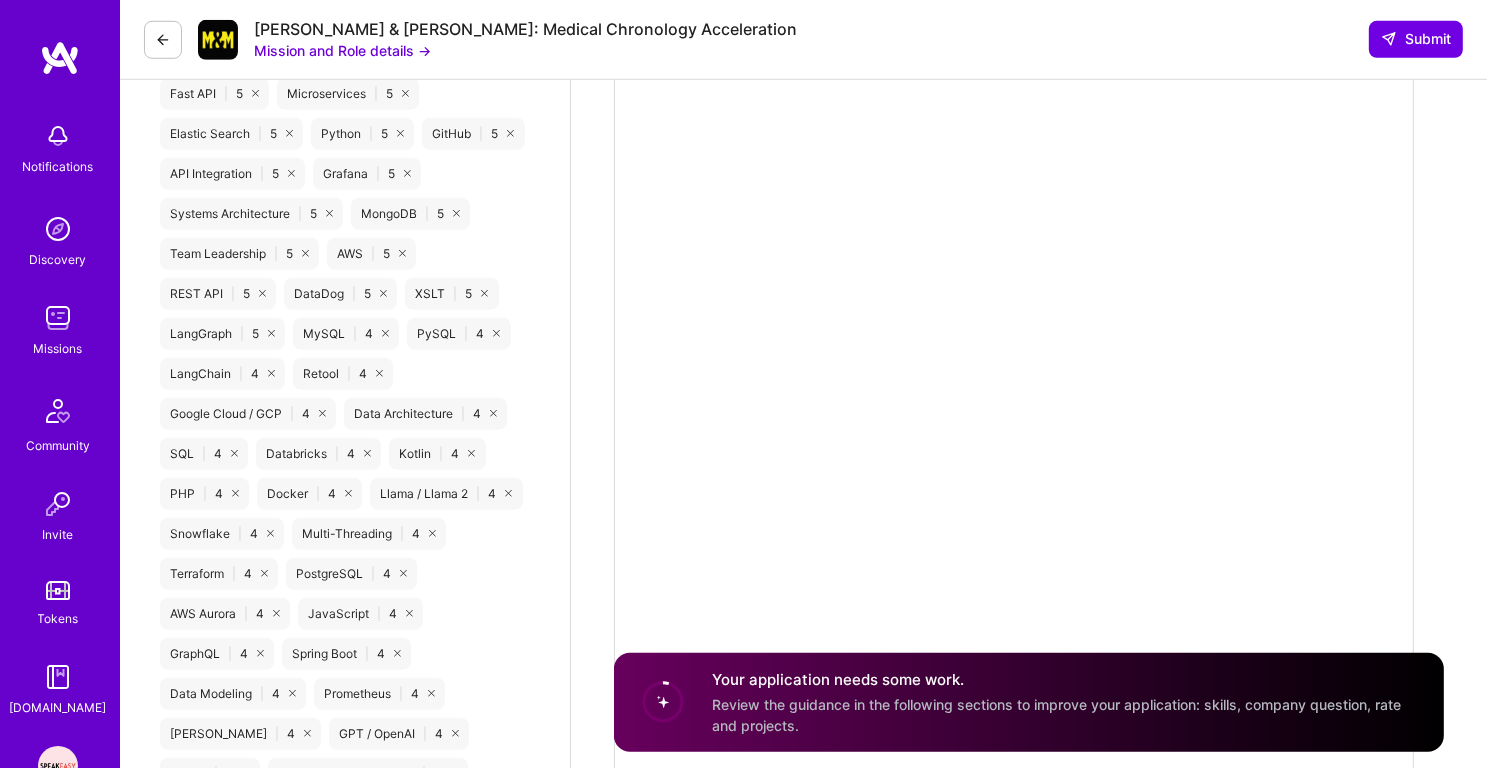 scroll, scrollTop: 1211, scrollLeft: 0, axis: vertical 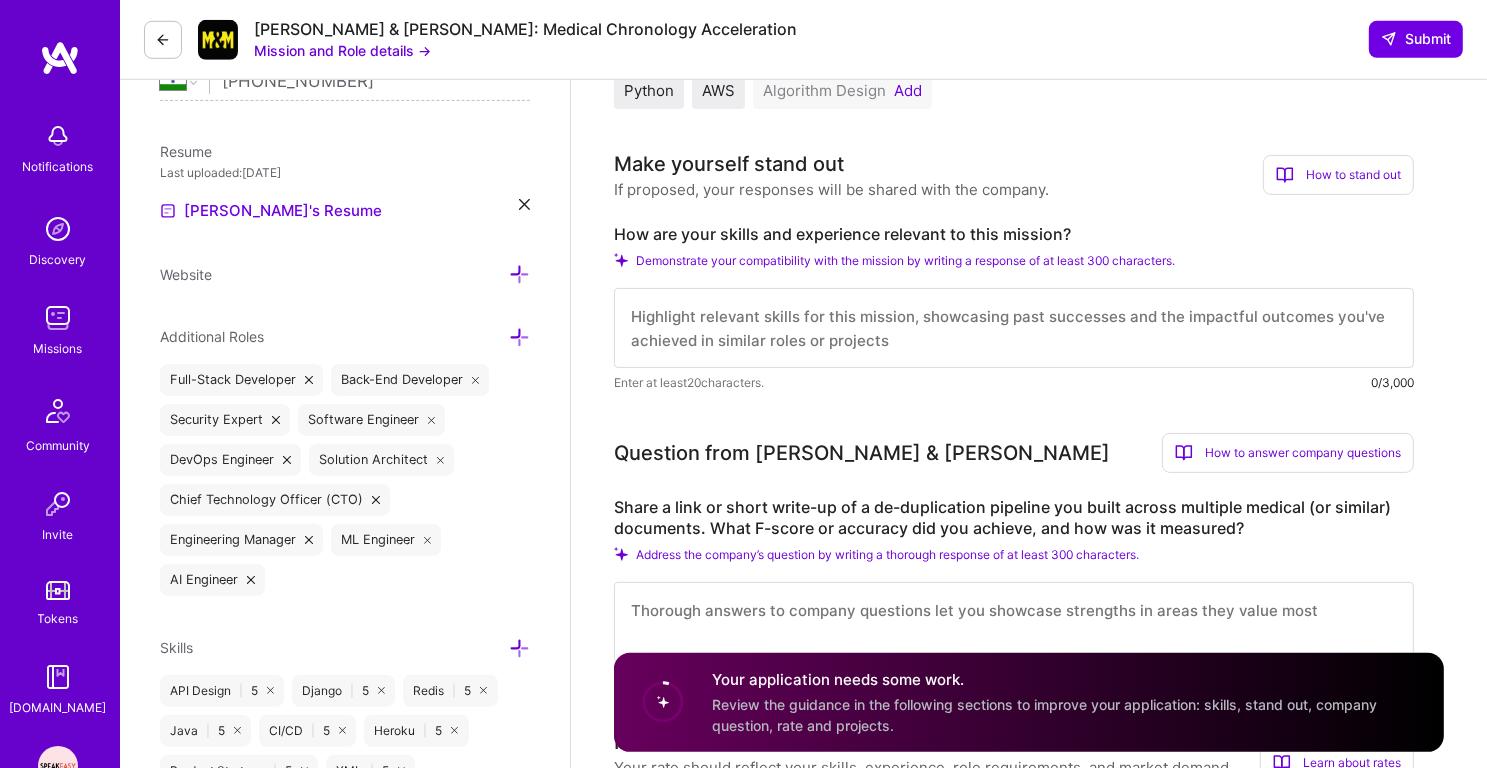 click at bounding box center [1014, 328] 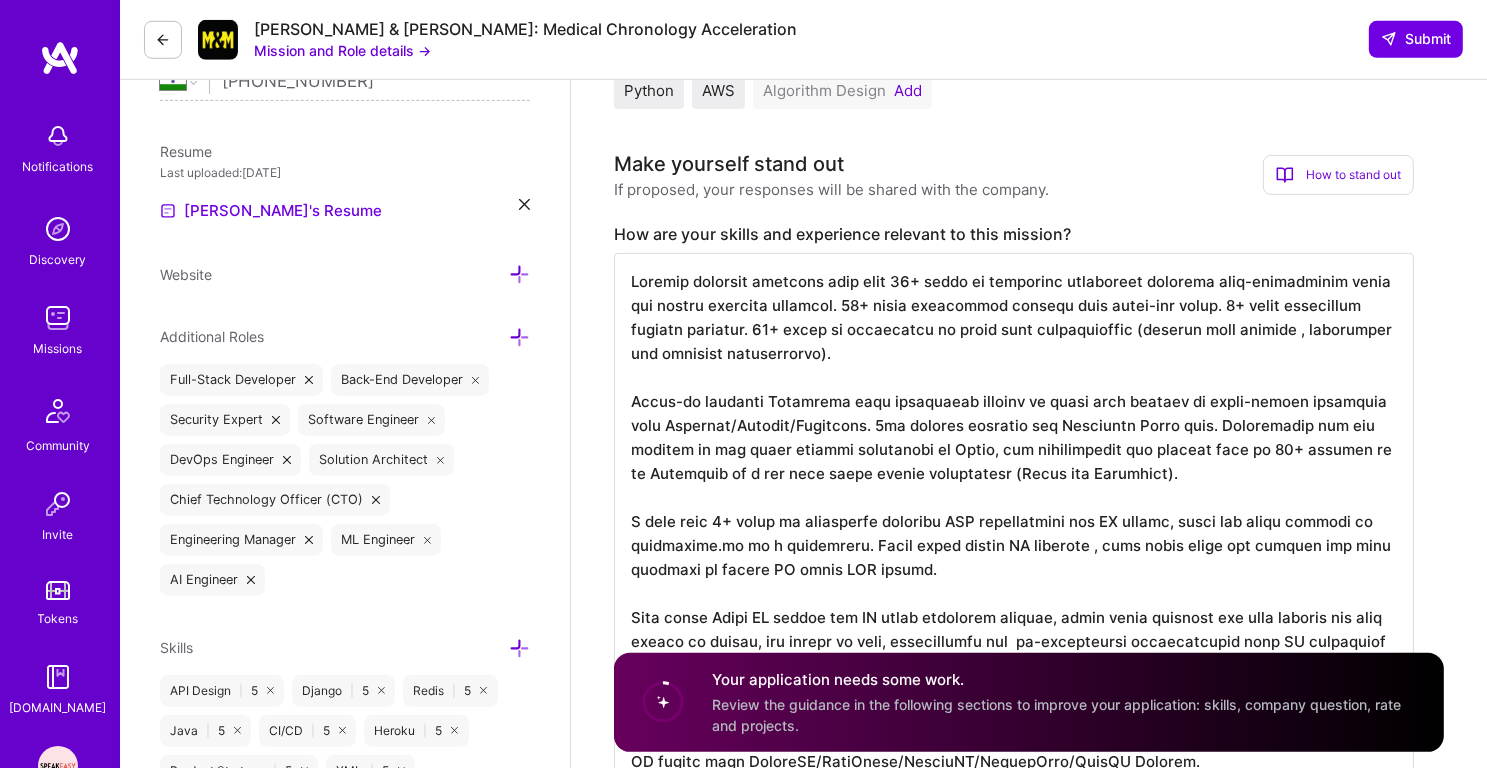 scroll, scrollTop: 595, scrollLeft: 0, axis: vertical 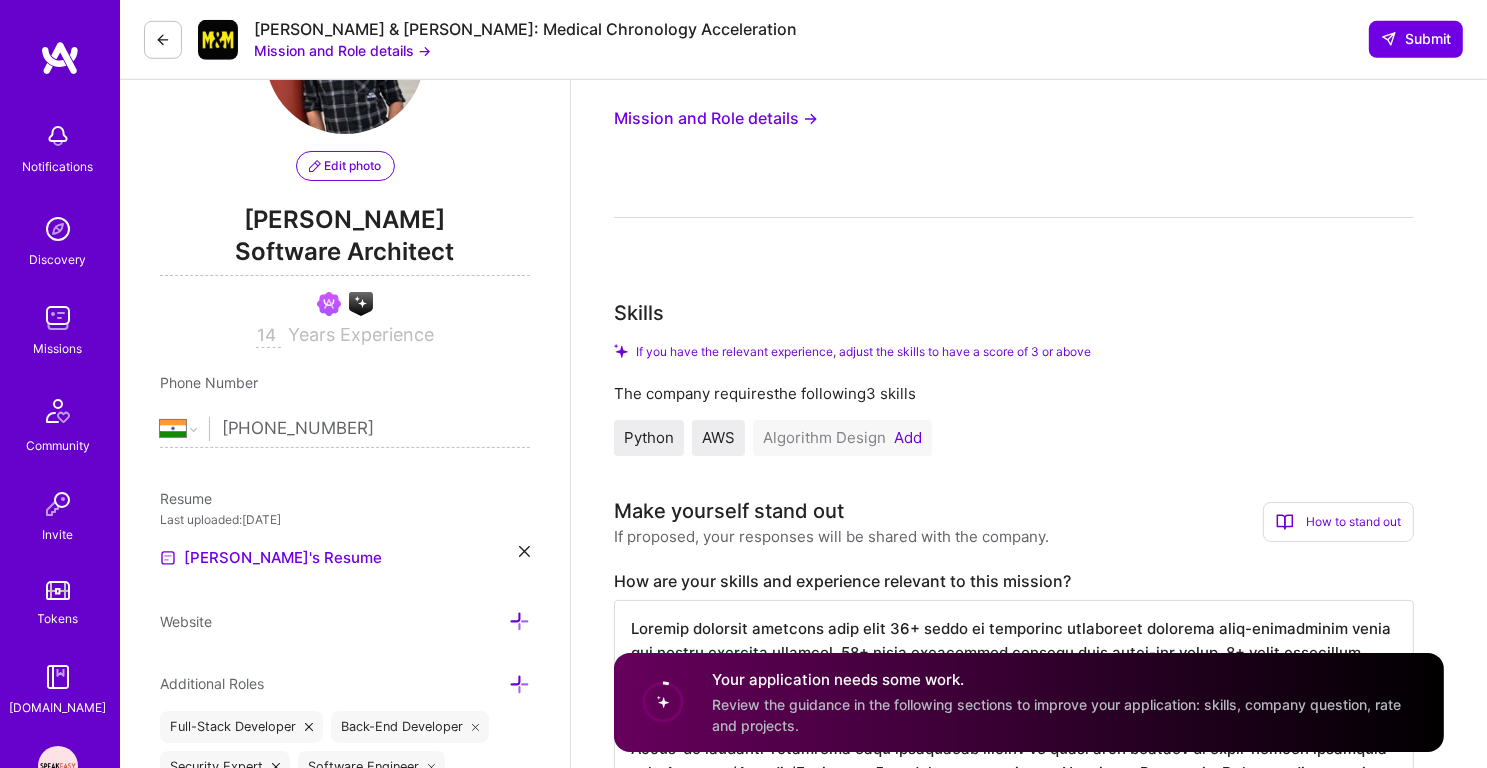 type on "Backend software engineer with over 14+ years of extensive experience building high-performance teams and highly scalable software. 10+ years experience working with cross-geo teams. 4+ years experience working remotely. 10+ years of experience in cross team collaboration (working with product , leadership and external stakeholders).
Hands-on software Architect with experience setting up teams from scratch in hyper-growth companies like Rippling/Airbase/Atlassian. 1st backend engineer for Atlassian India site. Responsible for the success of the first product transition to India, and successively led another team of 25+ members as an Architect in a new team setup across geographies (India and Australia).
I have over 2+ years of experience building RAG applications and AI agents, built the early version of starbridge.ai as a contractor. Built their entire AI pipeline , from large scale web crawler for data sourcing to vertex AI based RAG system.
Also built Voice AI agents for EU based transport company..." 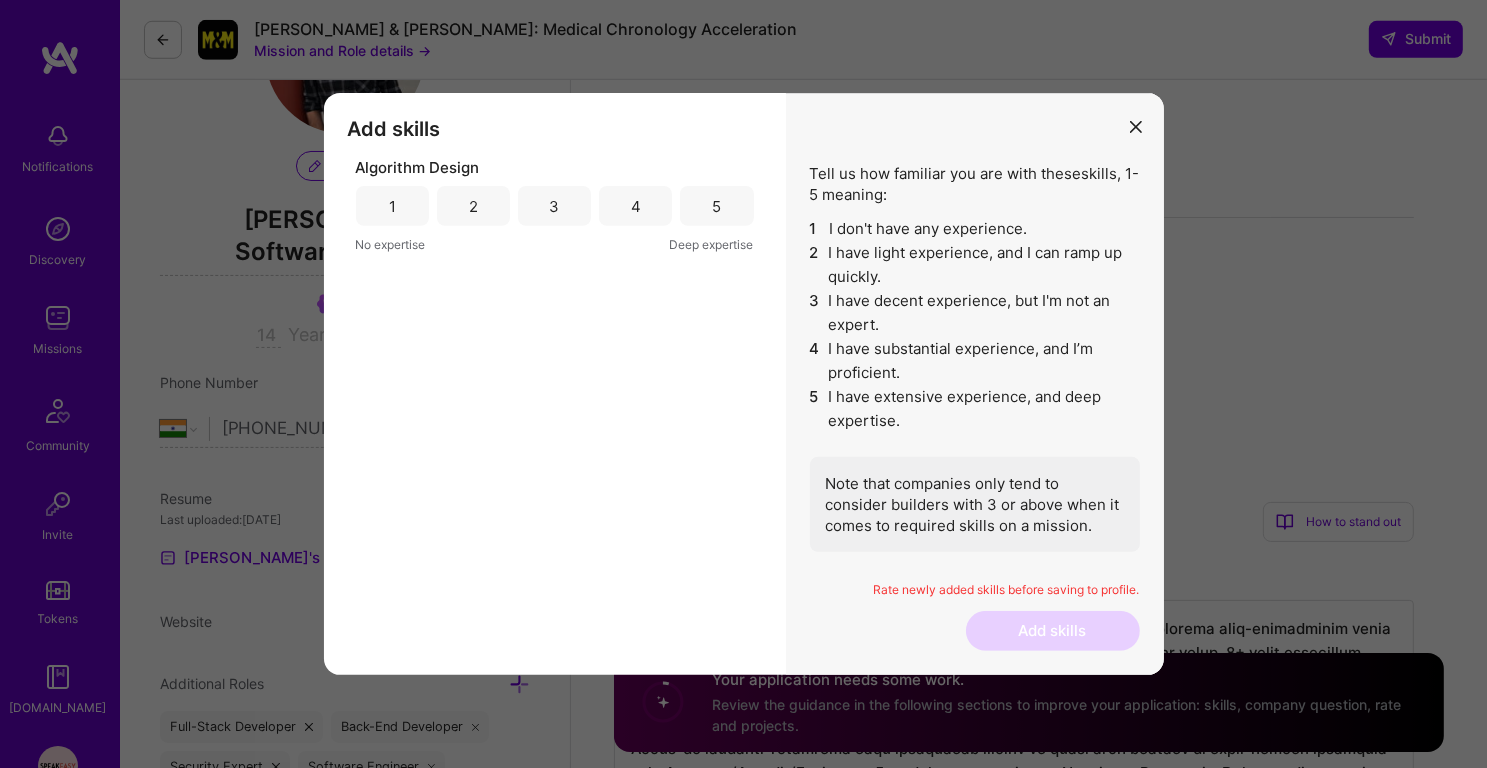 click on "5" at bounding box center (716, 206) 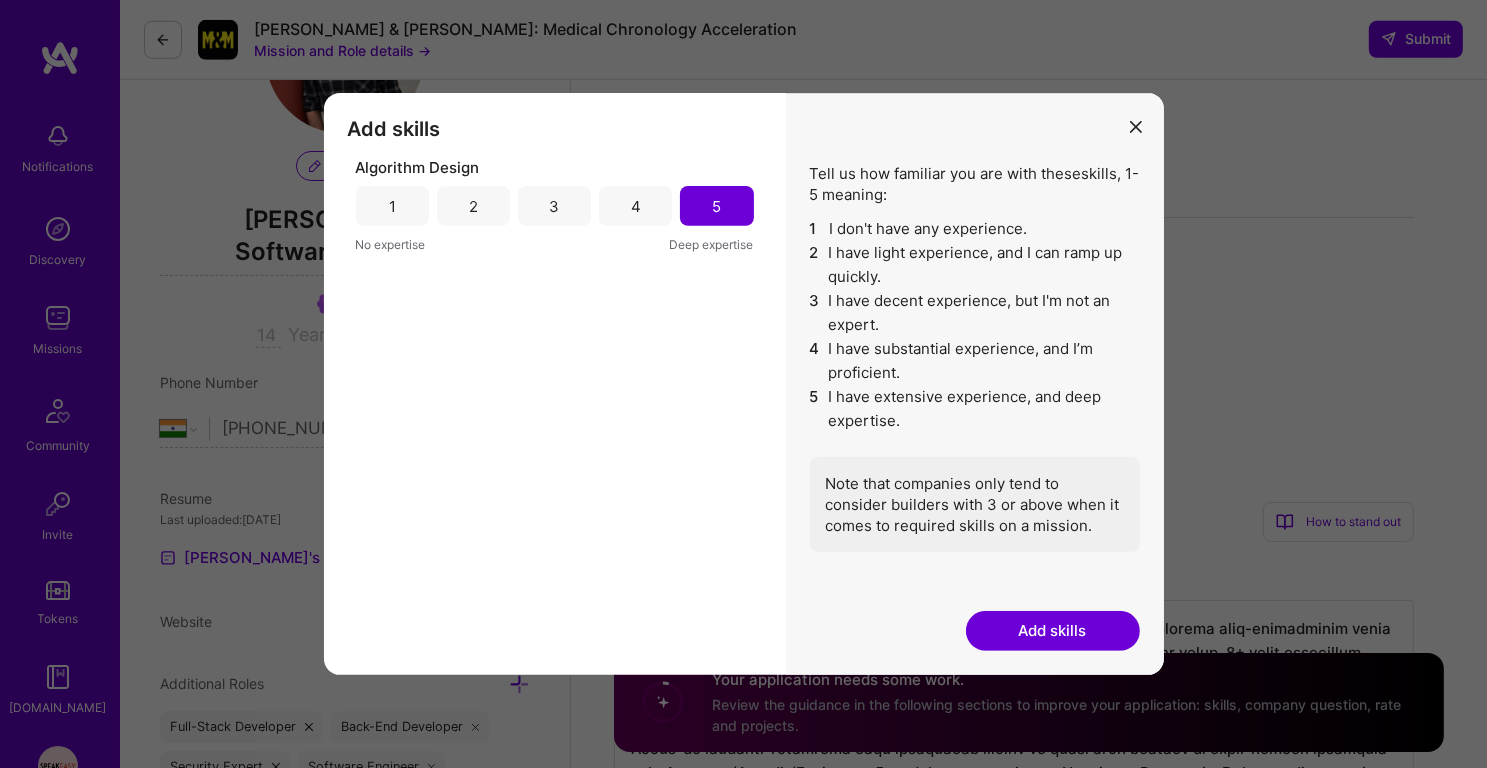 click on "Add skills" at bounding box center (1053, 631) 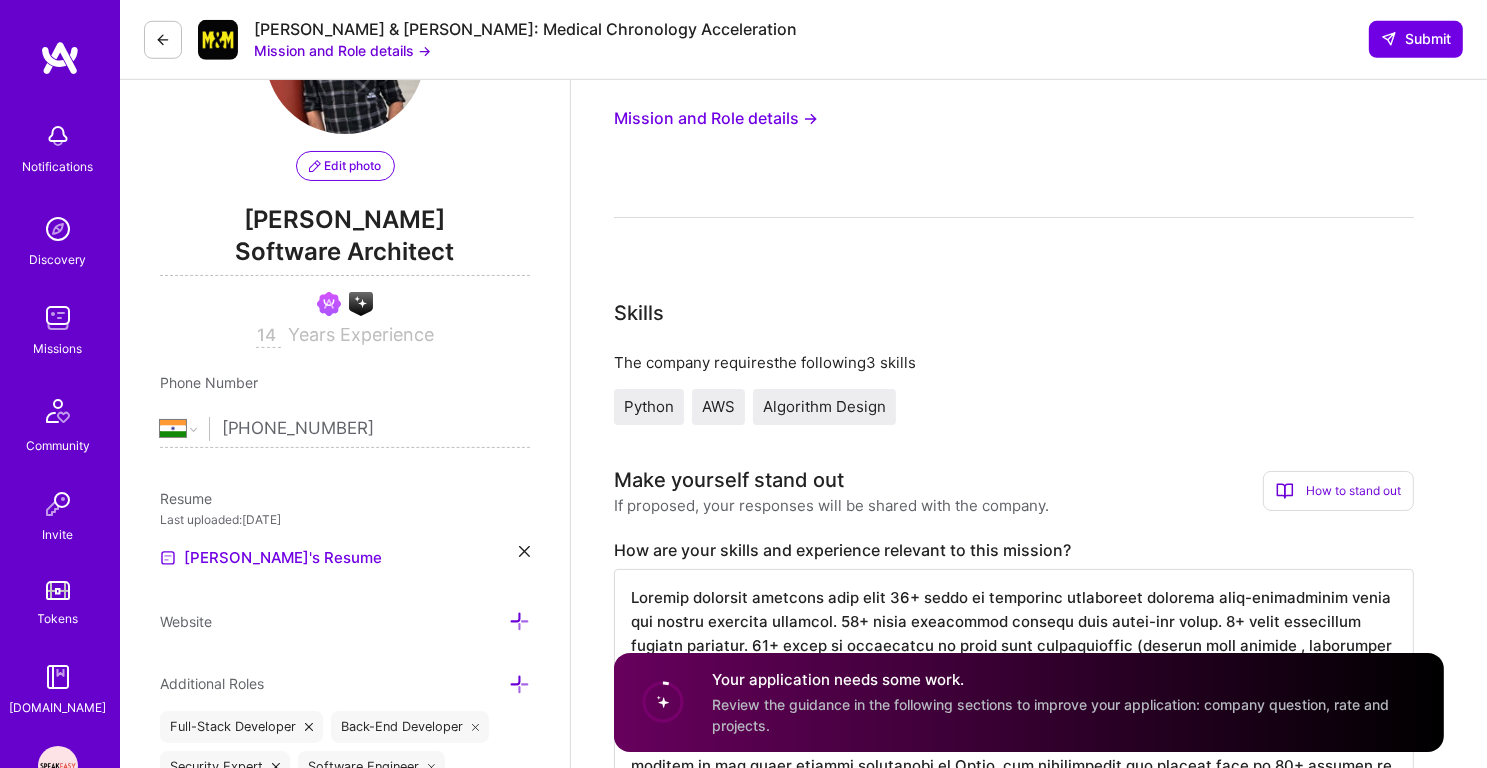 scroll, scrollTop: 1, scrollLeft: 0, axis: vertical 